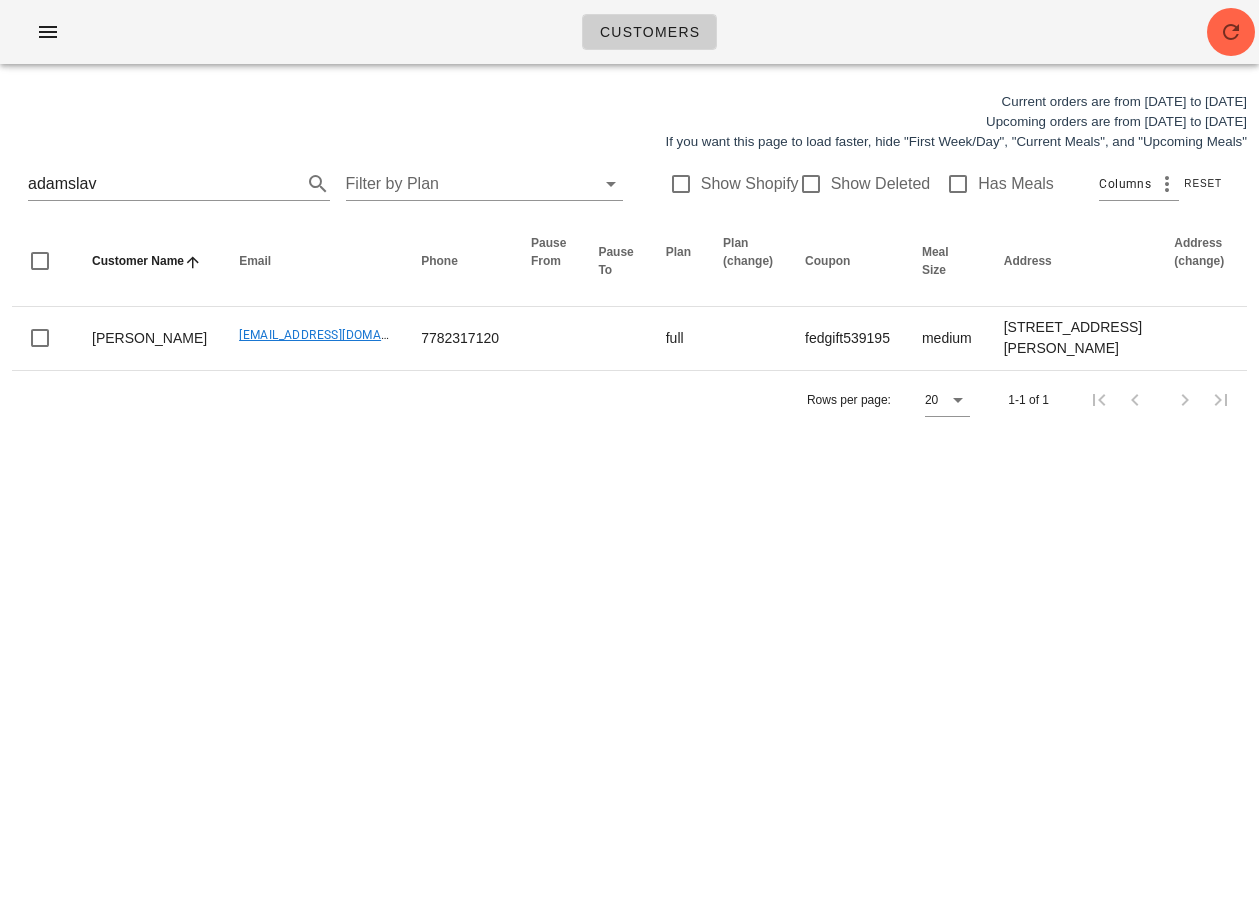 scroll, scrollTop: 0, scrollLeft: 0, axis: both 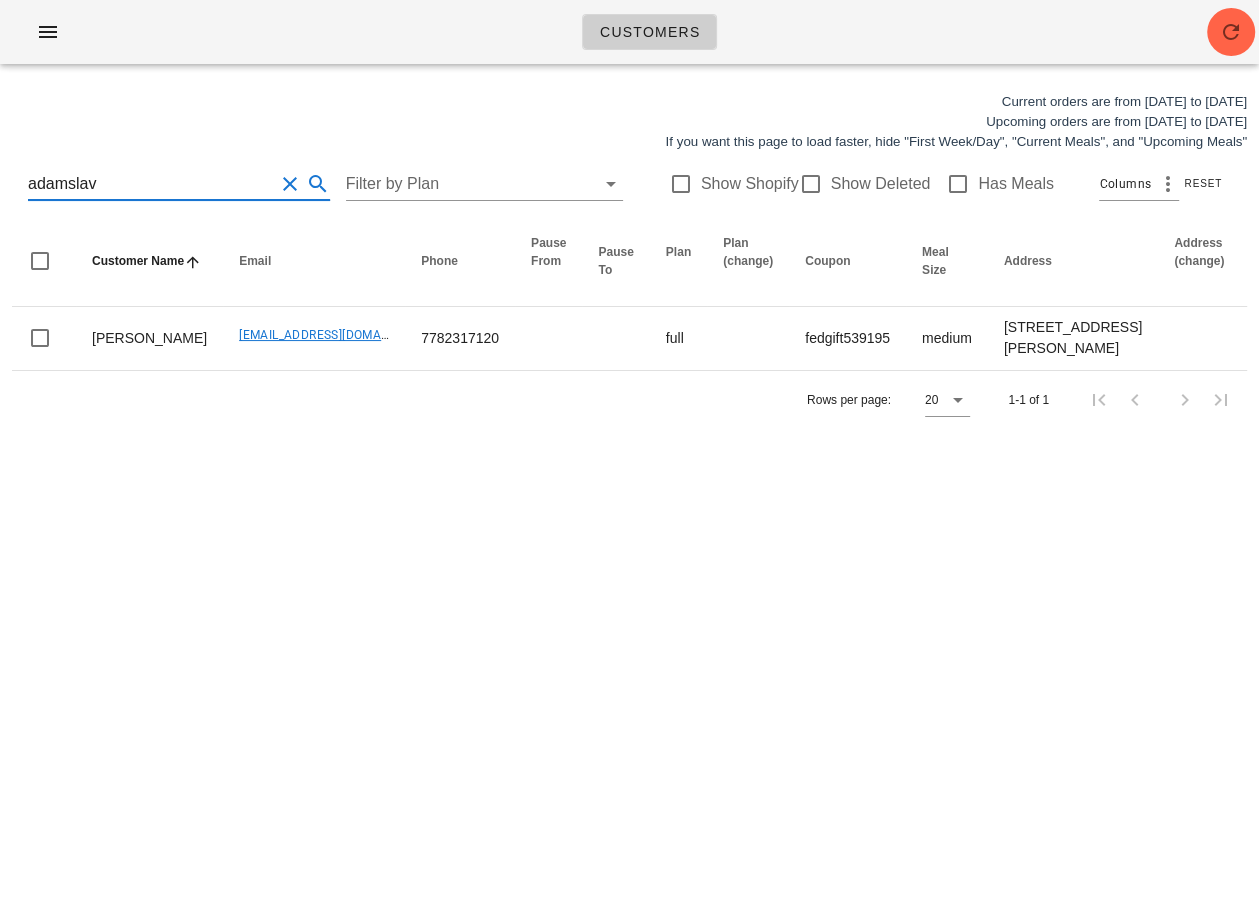 click on "adamslav" at bounding box center [151, 184] 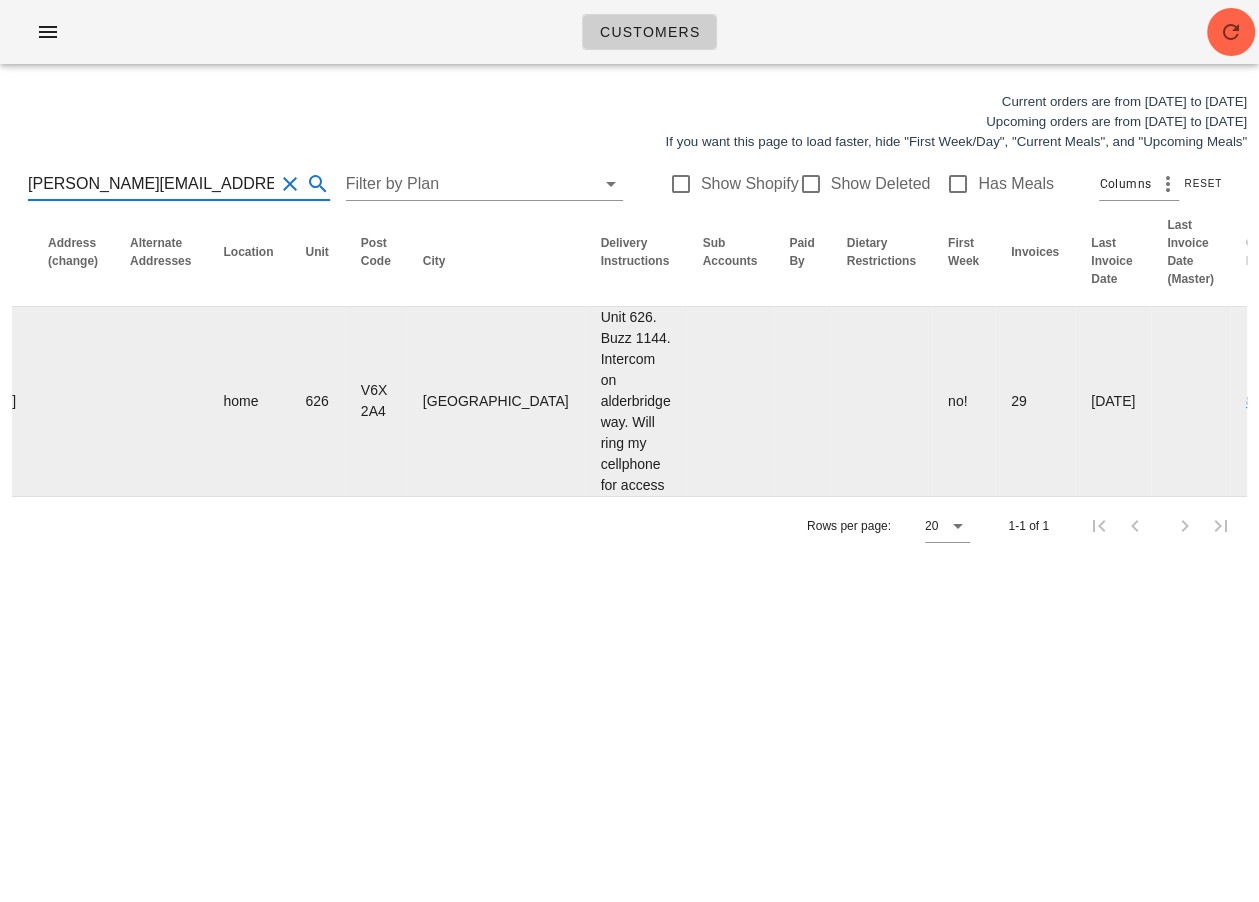 scroll, scrollTop: 0, scrollLeft: 1178, axis: horizontal 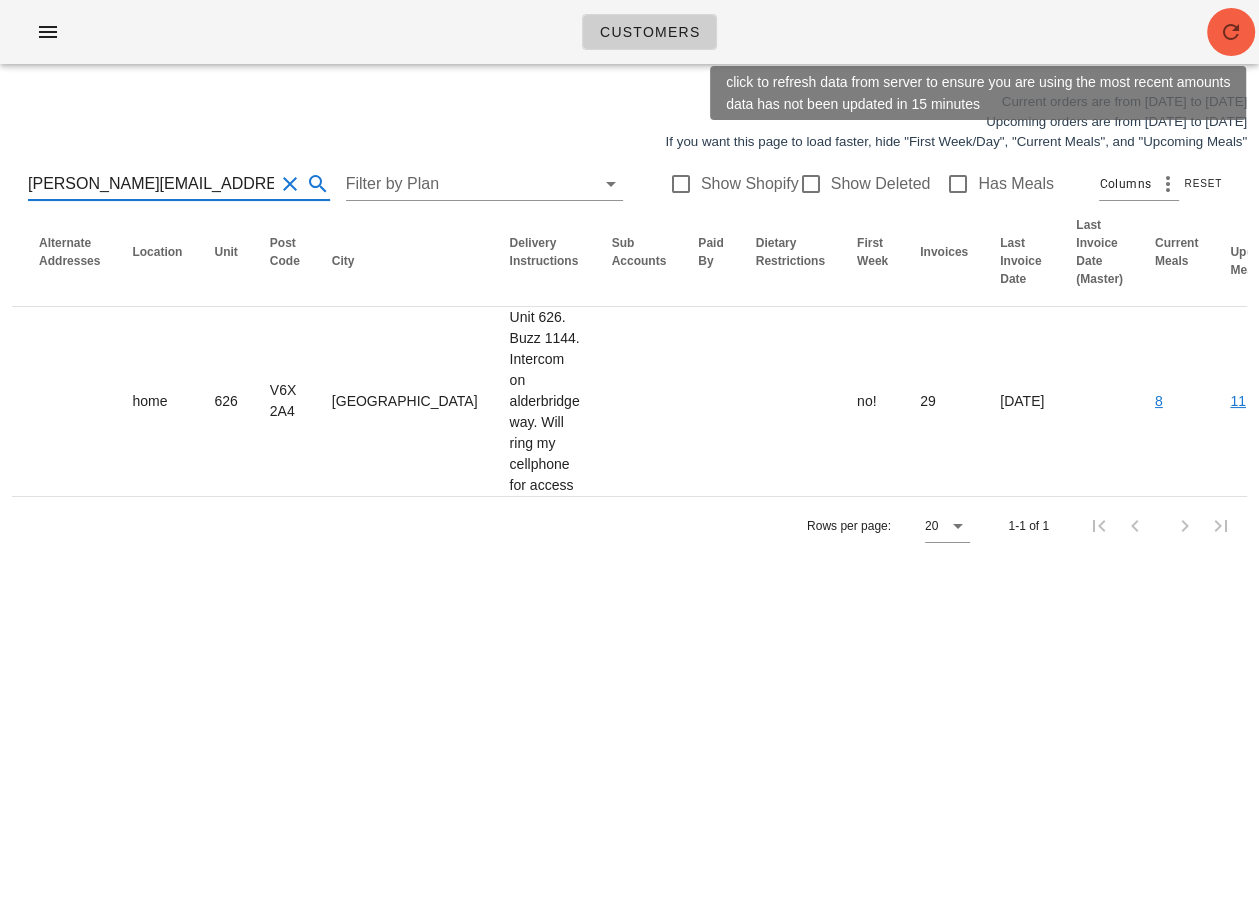 type on "[PERSON_NAME][EMAIL_ADDRESS][DOMAIN_NAME]" 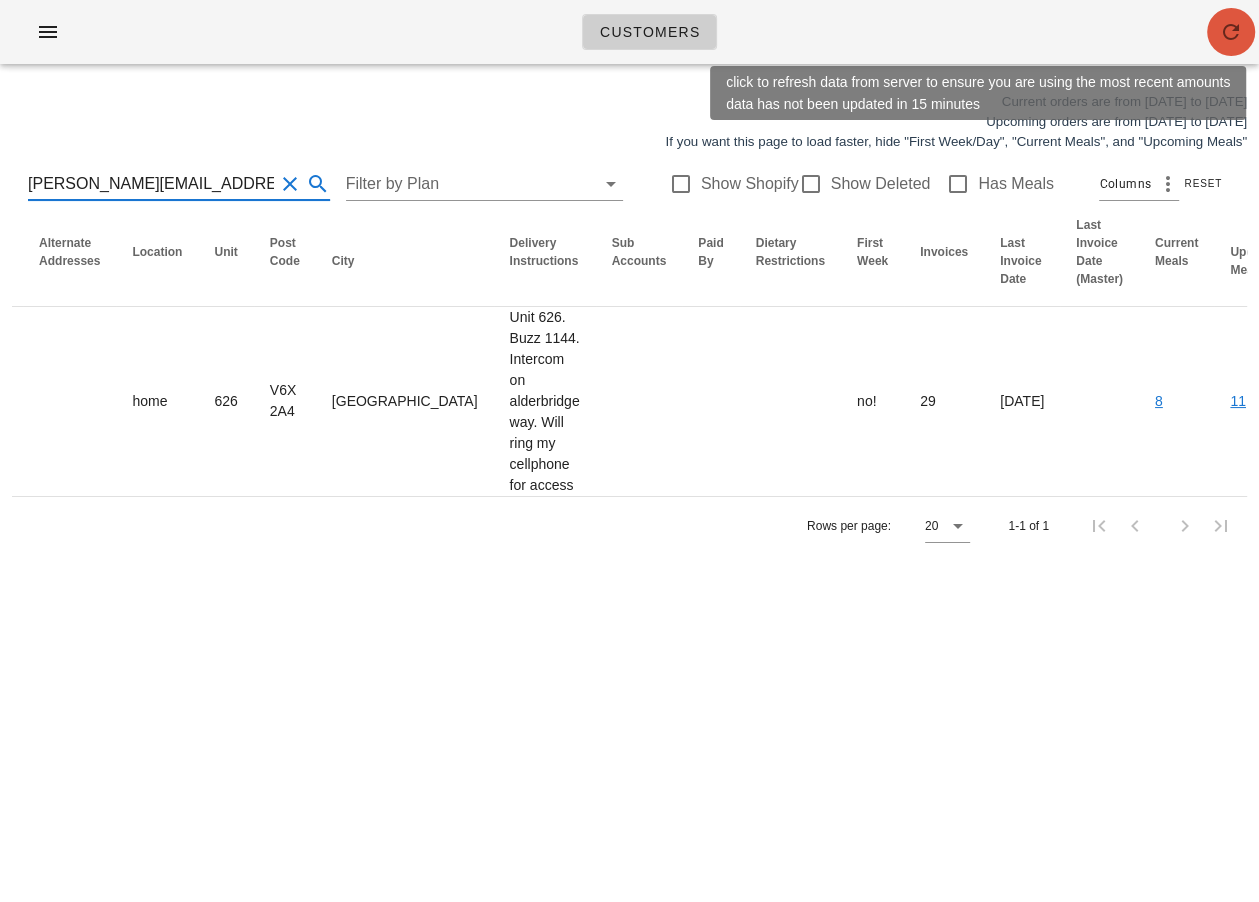 click at bounding box center (1231, 32) 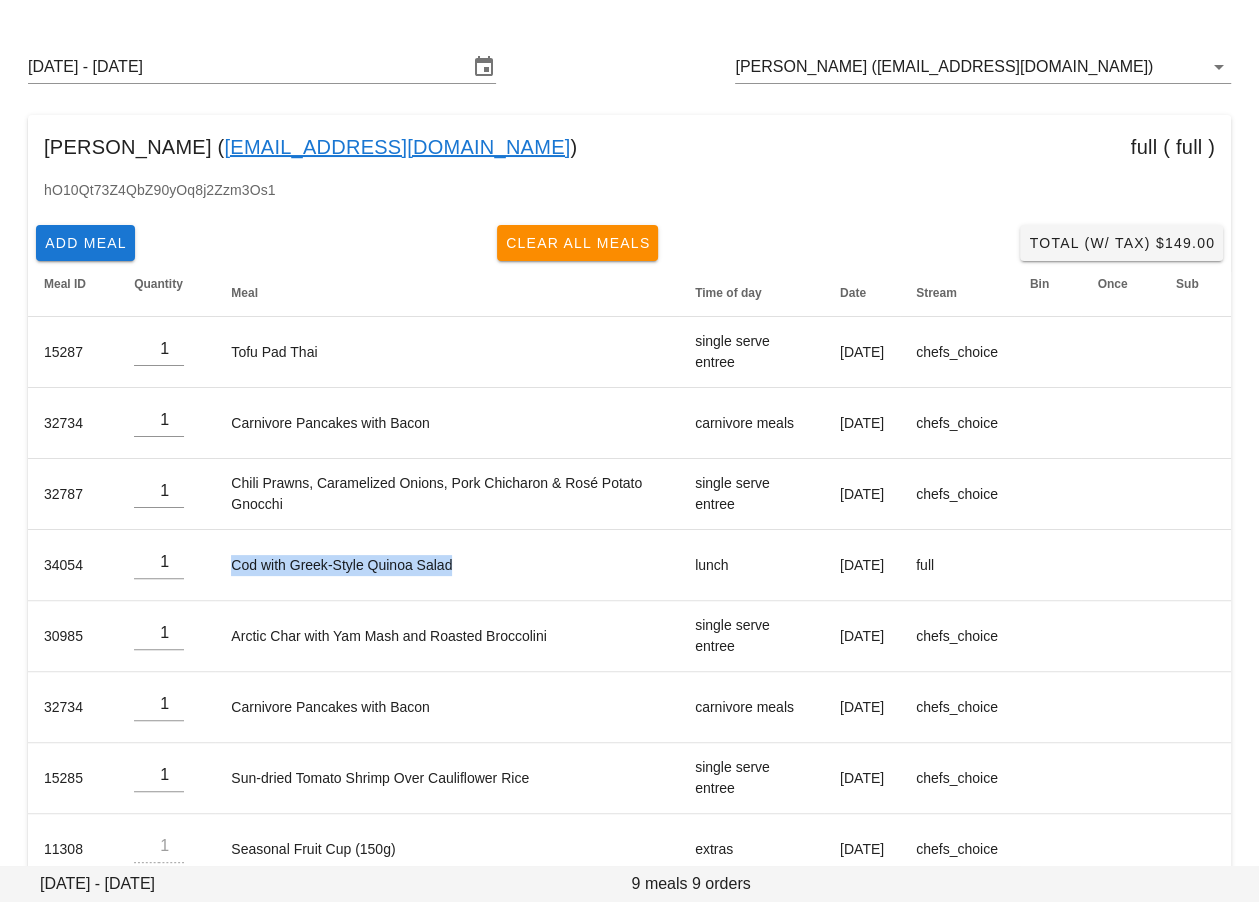 scroll, scrollTop: 0, scrollLeft: 0, axis: both 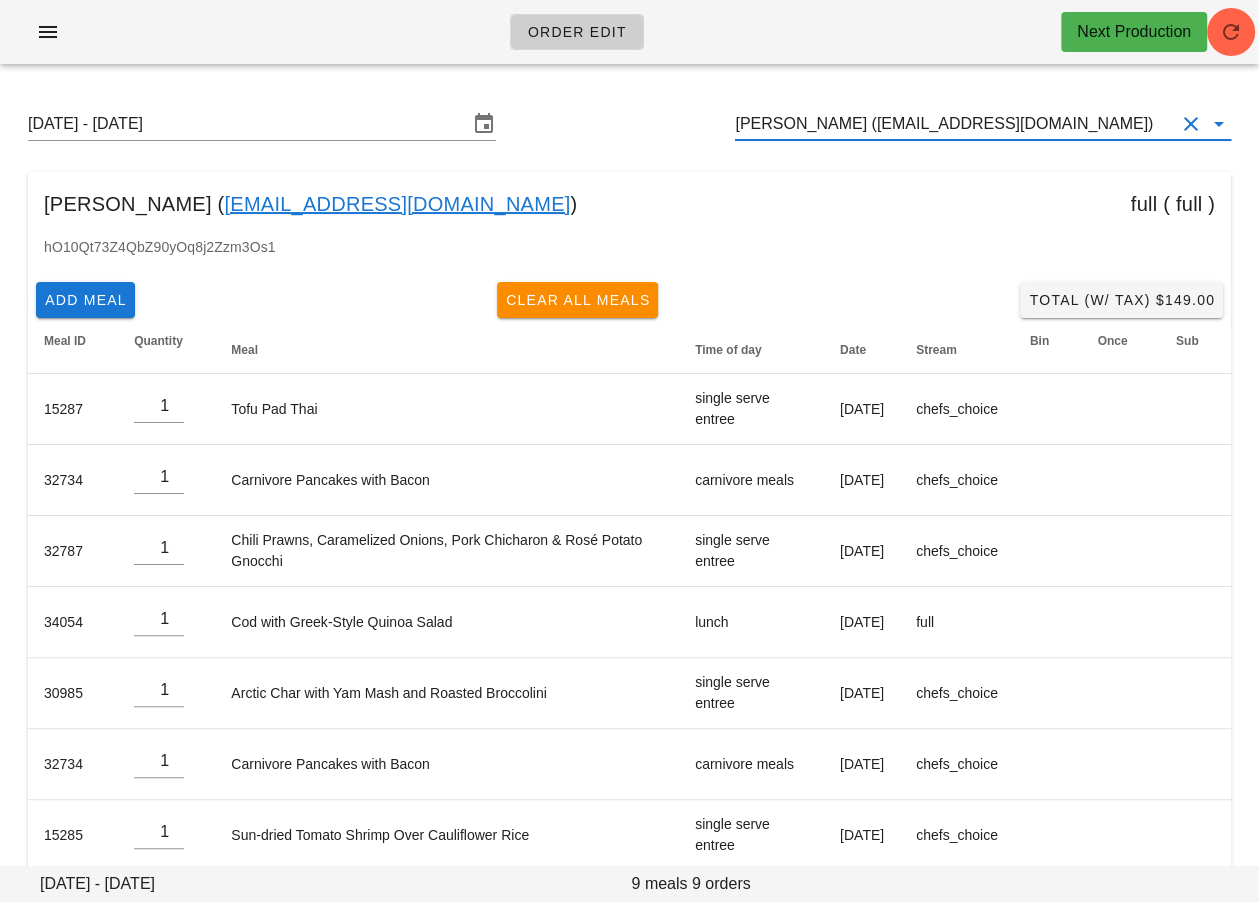 click on "Teresa Benoit (treebee1986@gmail.com)" at bounding box center [955, 124] 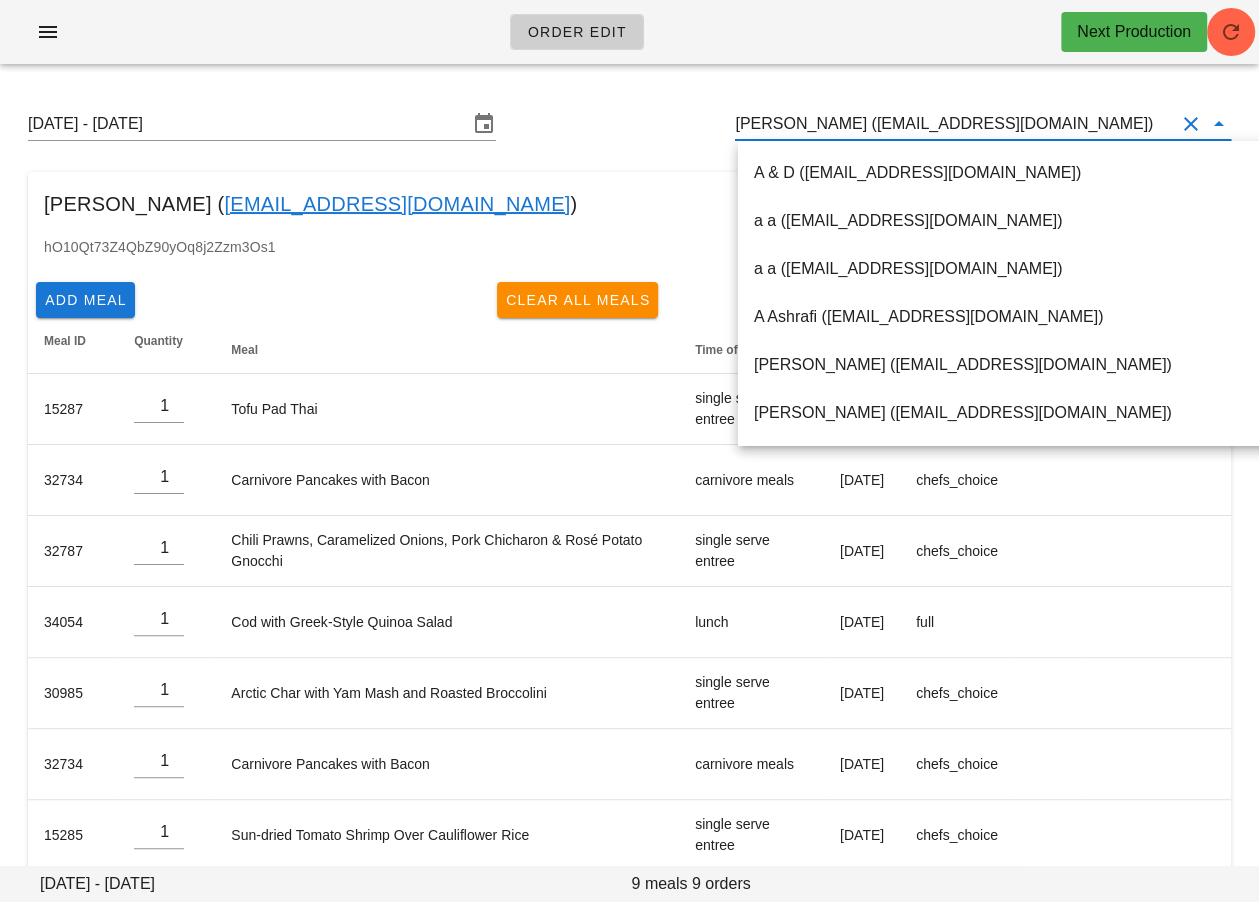 click on "Teresa Benoit (treebee1986@gmail.com)" at bounding box center [955, 124] 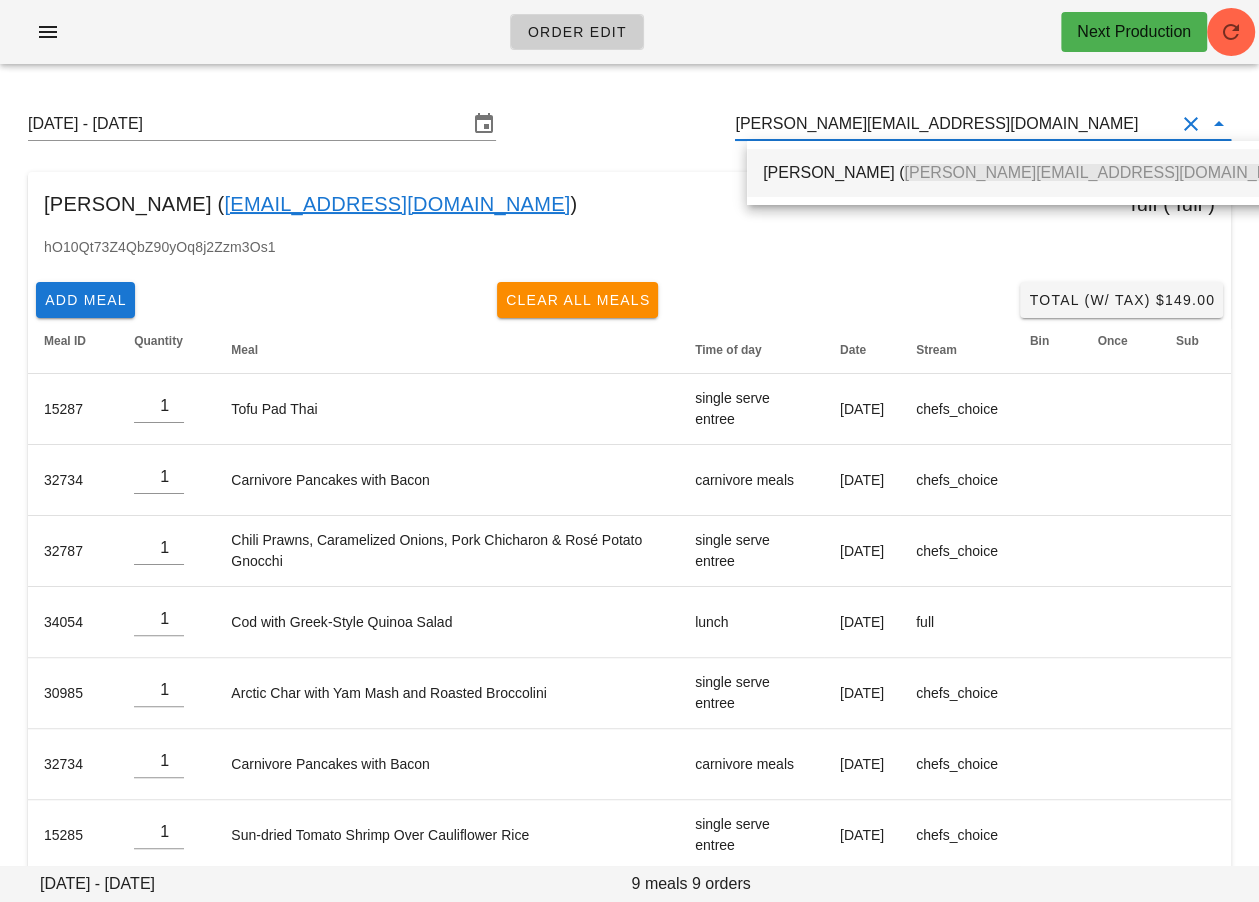 click on "Benson Sung ( Benson@sungstrategy.com )" at bounding box center [1037, 172] 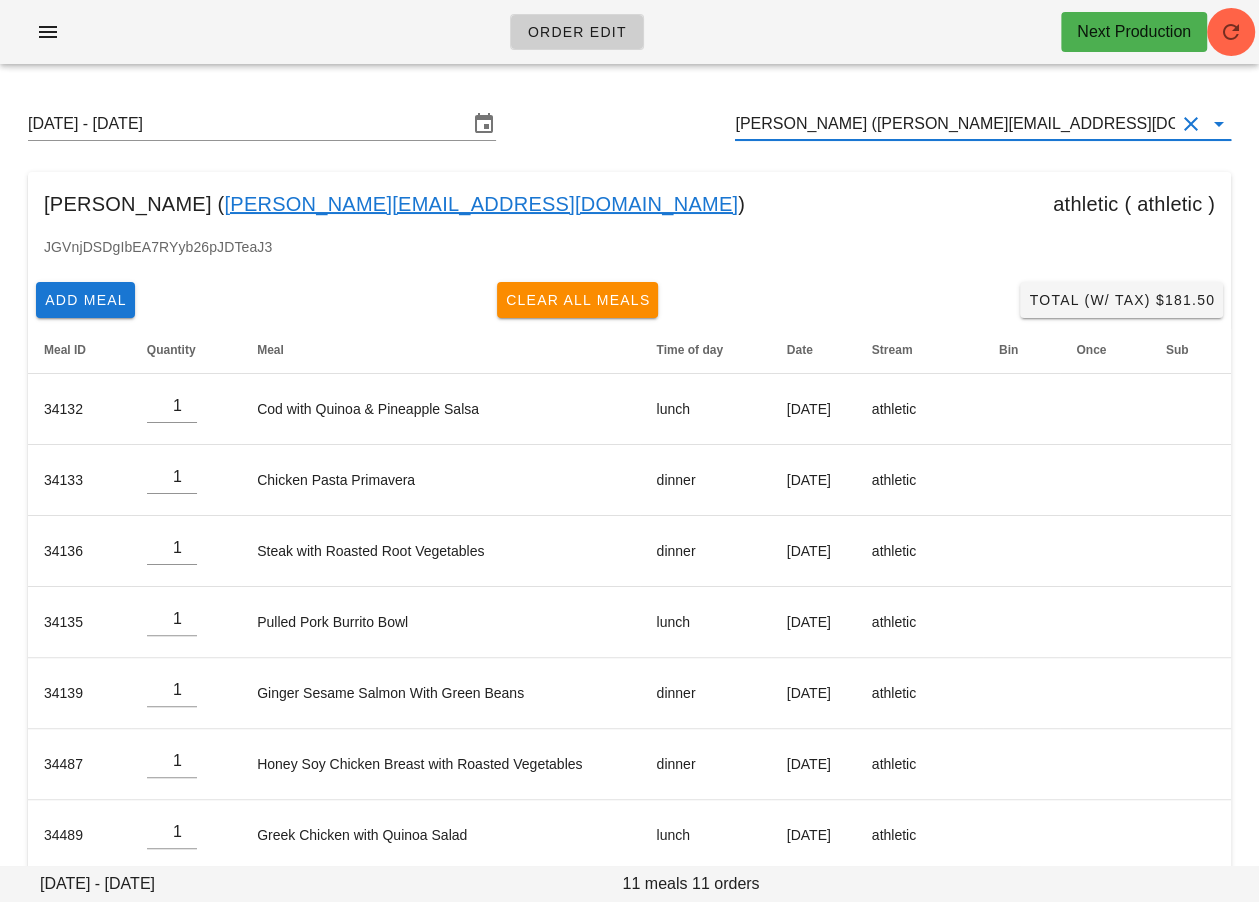 type on "Benson Sung (Benson@sungstrategy.com)" 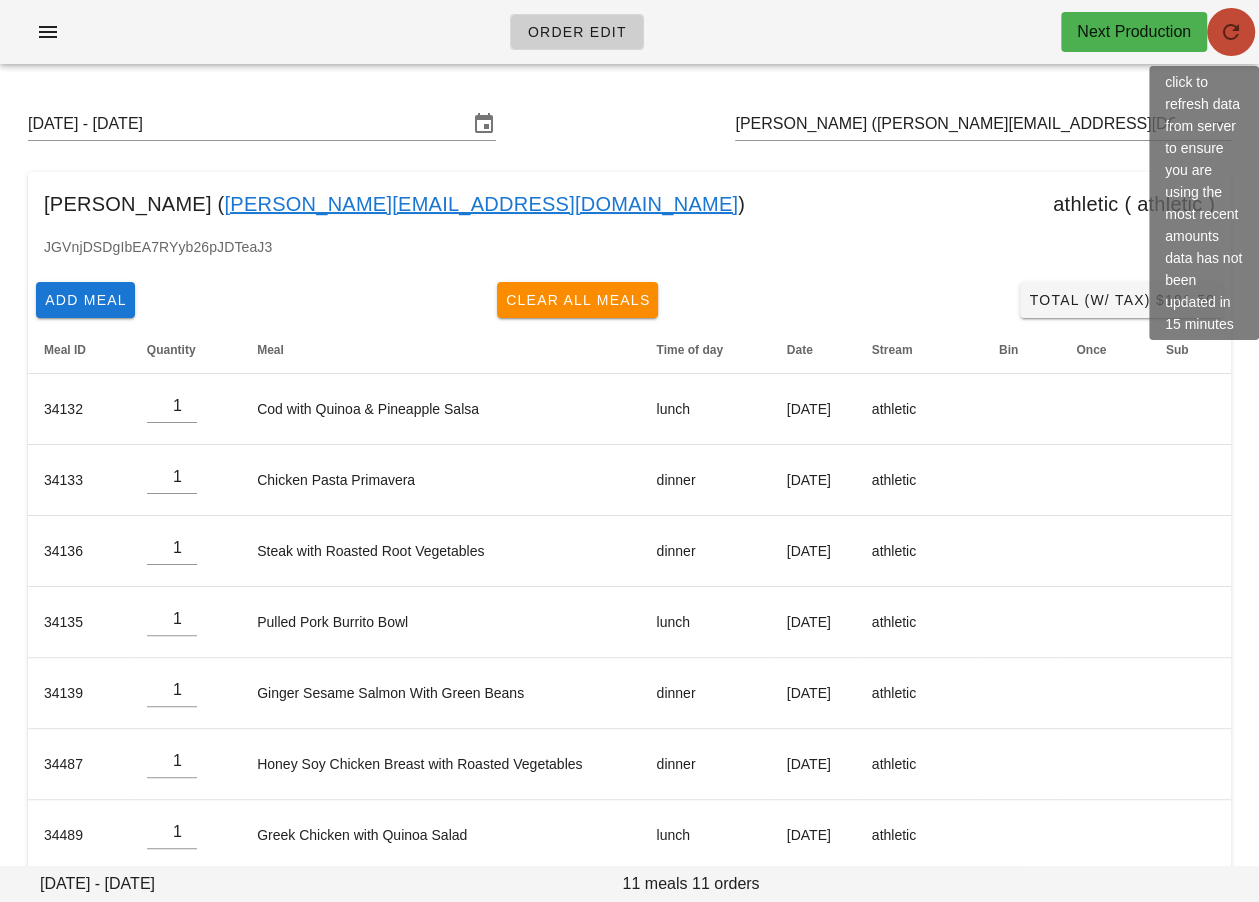 click at bounding box center [1231, 32] 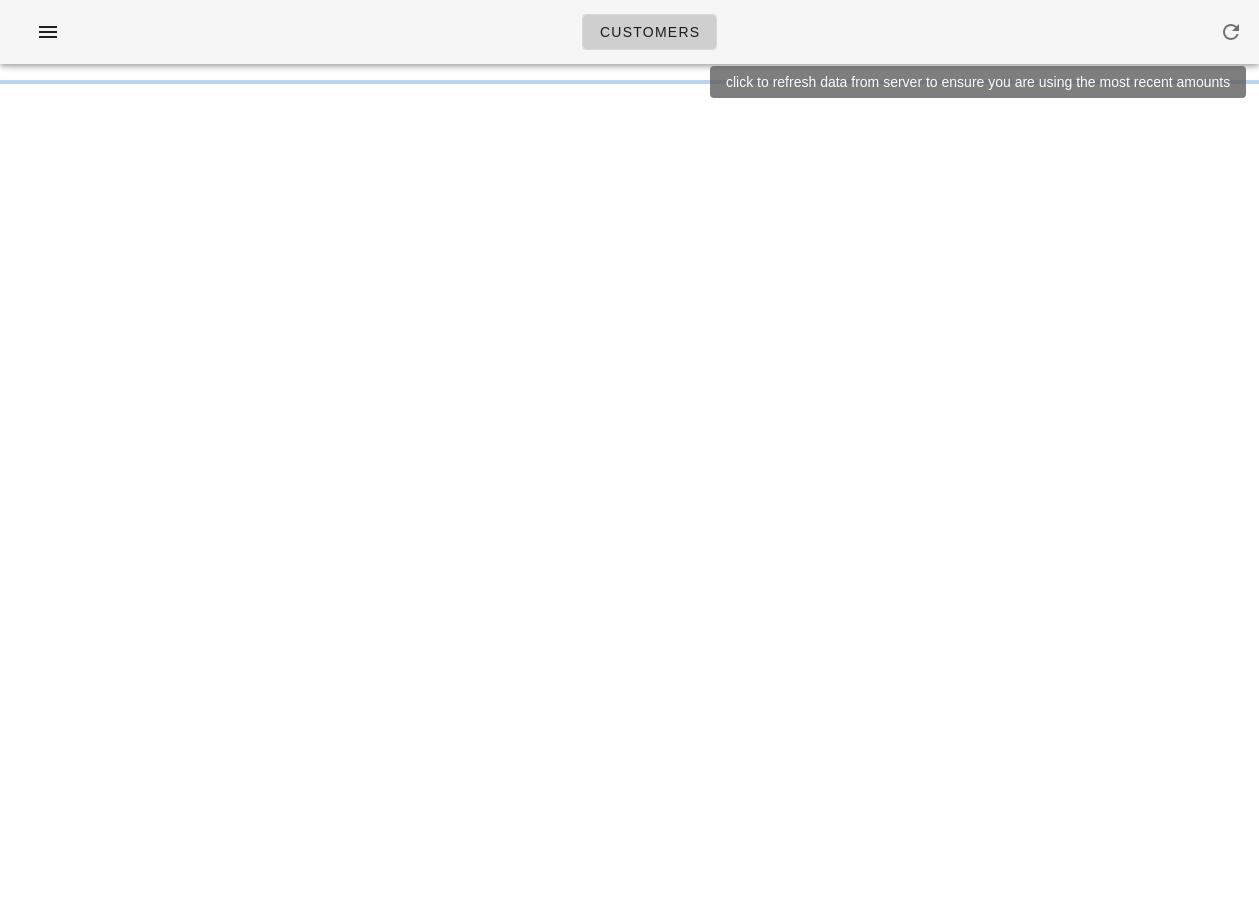 scroll, scrollTop: 0, scrollLeft: 0, axis: both 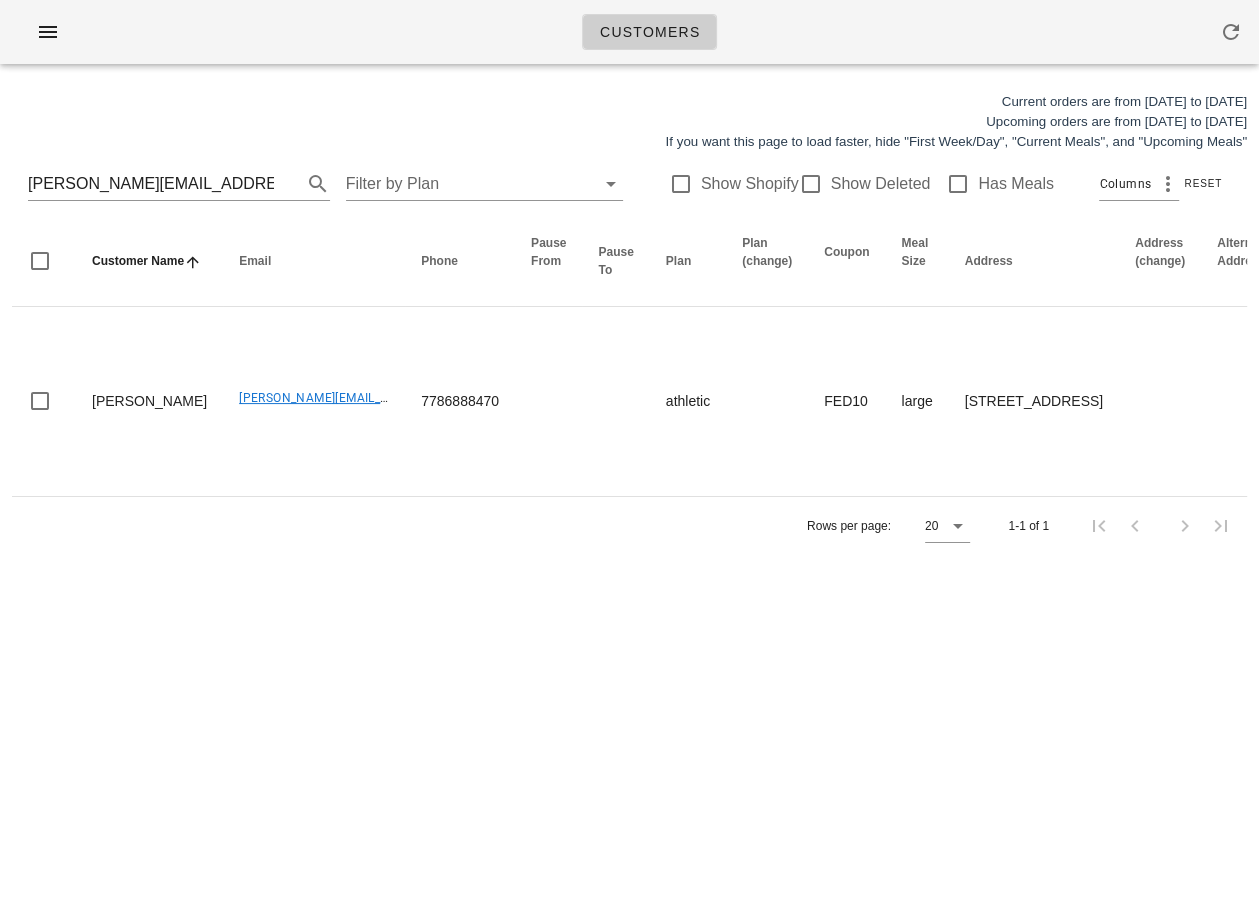 click on "Current orders are from Sunday Jun 29 to Saturday Jul 05  Upcoming orders are from Sunday Jul 06 to Saturday Jul 12  If you want this page to load faster, hide "First Week/Day", "Current Meals", and "Upcoming Meals"  benson@sungstrategy.com Filter by Plan Show Shopify Show Deleted Has Meals   Columns  Reset Customer Name Email Phone Pause From Pause To Plan Plan (change) Coupon Meal Size Address Address (change) Alternate Addresses Location Unit Post Code City Delivery Instructions Sub Accounts Paid By Dietary Restrictions First Week Invoices Last Invoice Date Last Invoice Date (Master) Current Meals Upcoming Meals Login Disabled Actions Benson Sung  Benson@sungstrategy.com  7786888470 athletic FED10 large 626-7771 alderbridge way, Richmond, V6X2A4 home 626 V6X 2A4 Richmond Unit 626. Buzz 1144. Intercom on alderbridge way. Will ring my cellphone for access no! 29 2025-06-26  8   11  Edit  Rows per page: 20 1-1 of 1" at bounding box center (629, 323) 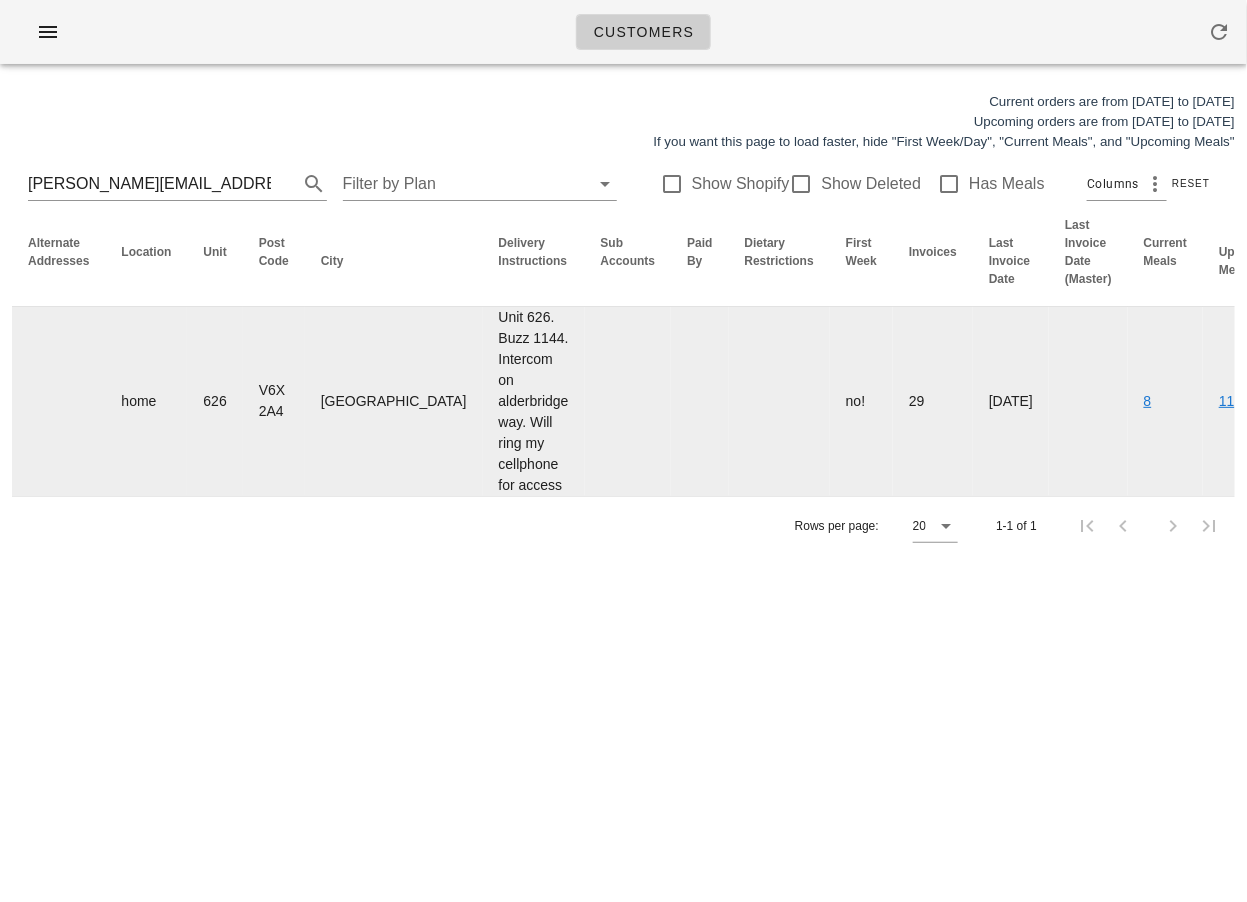 scroll, scrollTop: 0, scrollLeft: 0, axis: both 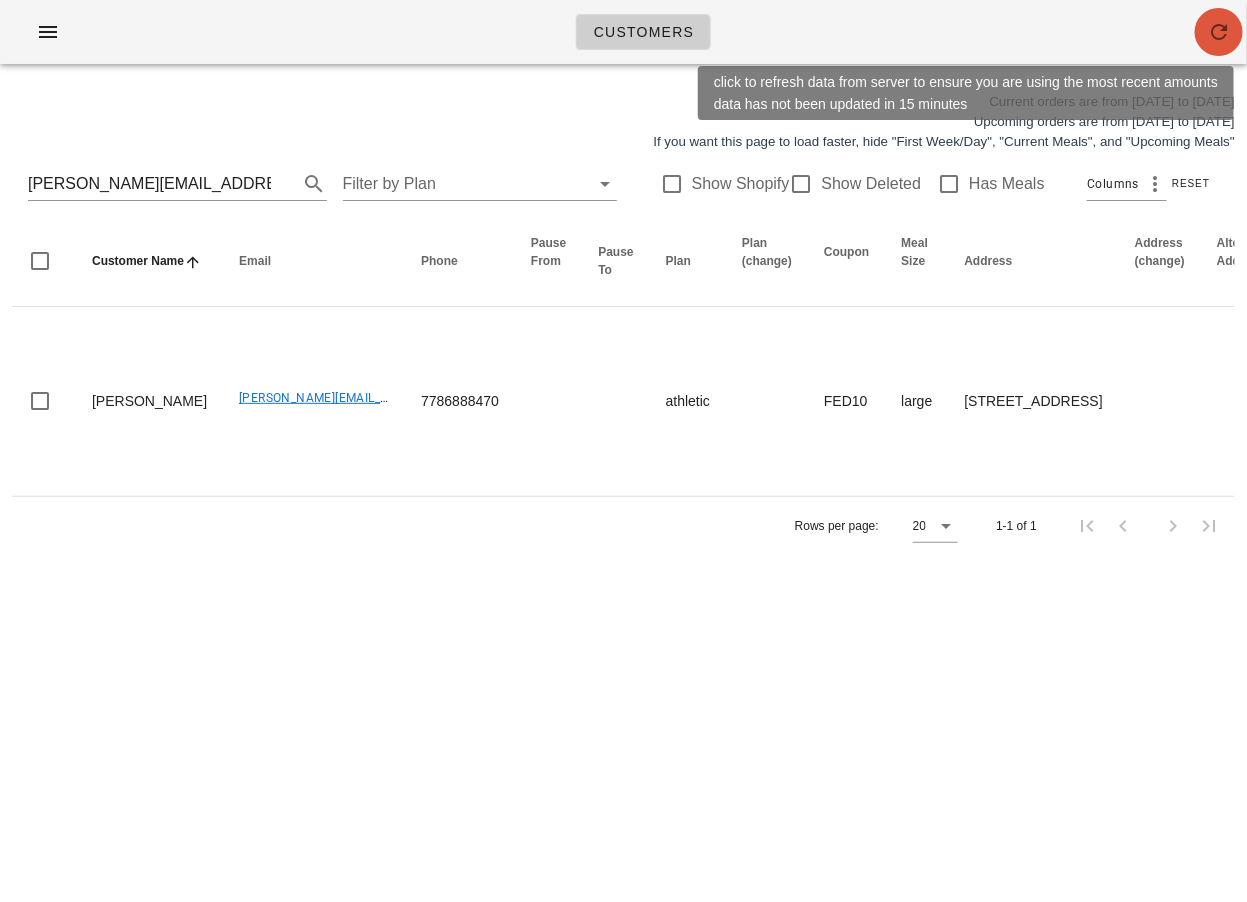 click at bounding box center (1219, 32) 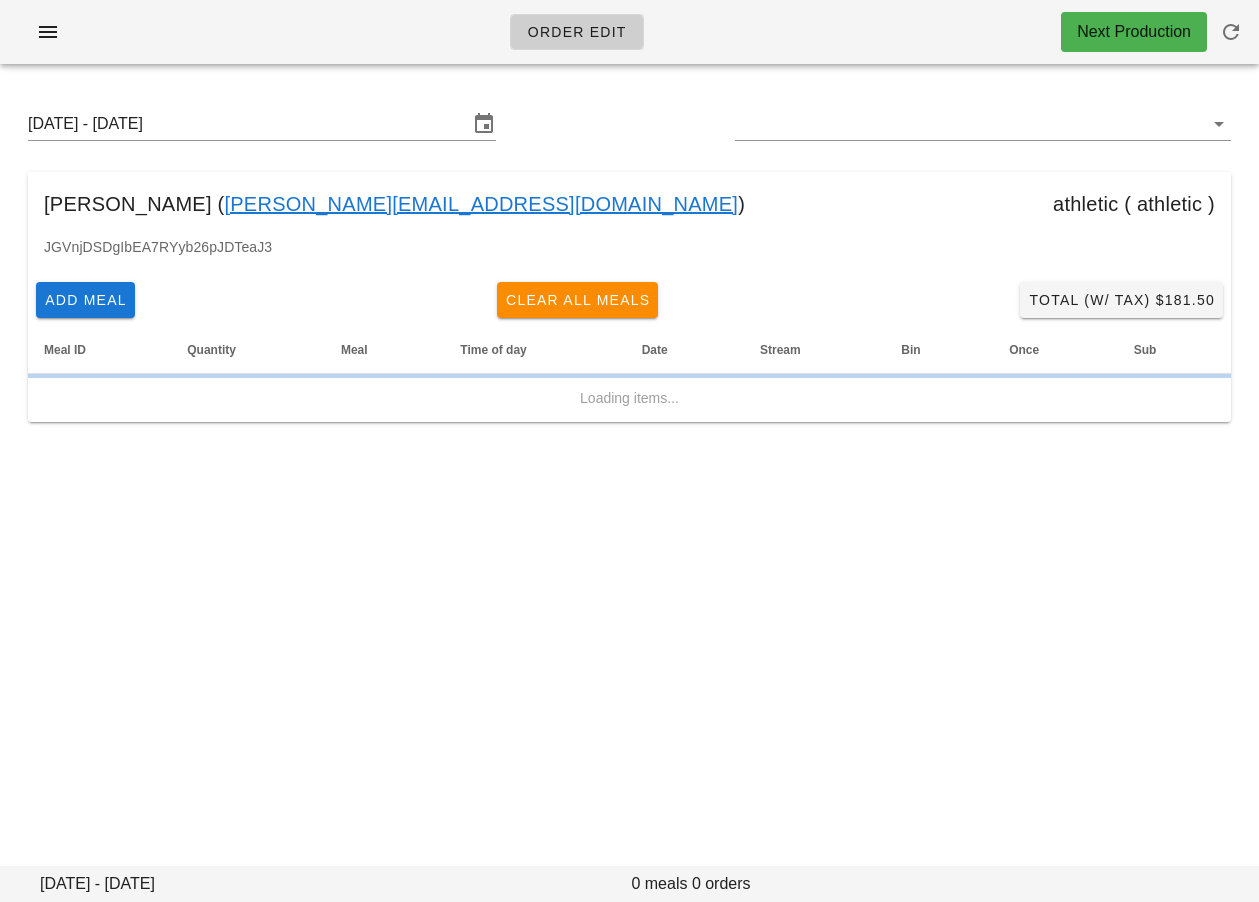type on "Benson Sung (Benson@sungstrategy.com)" 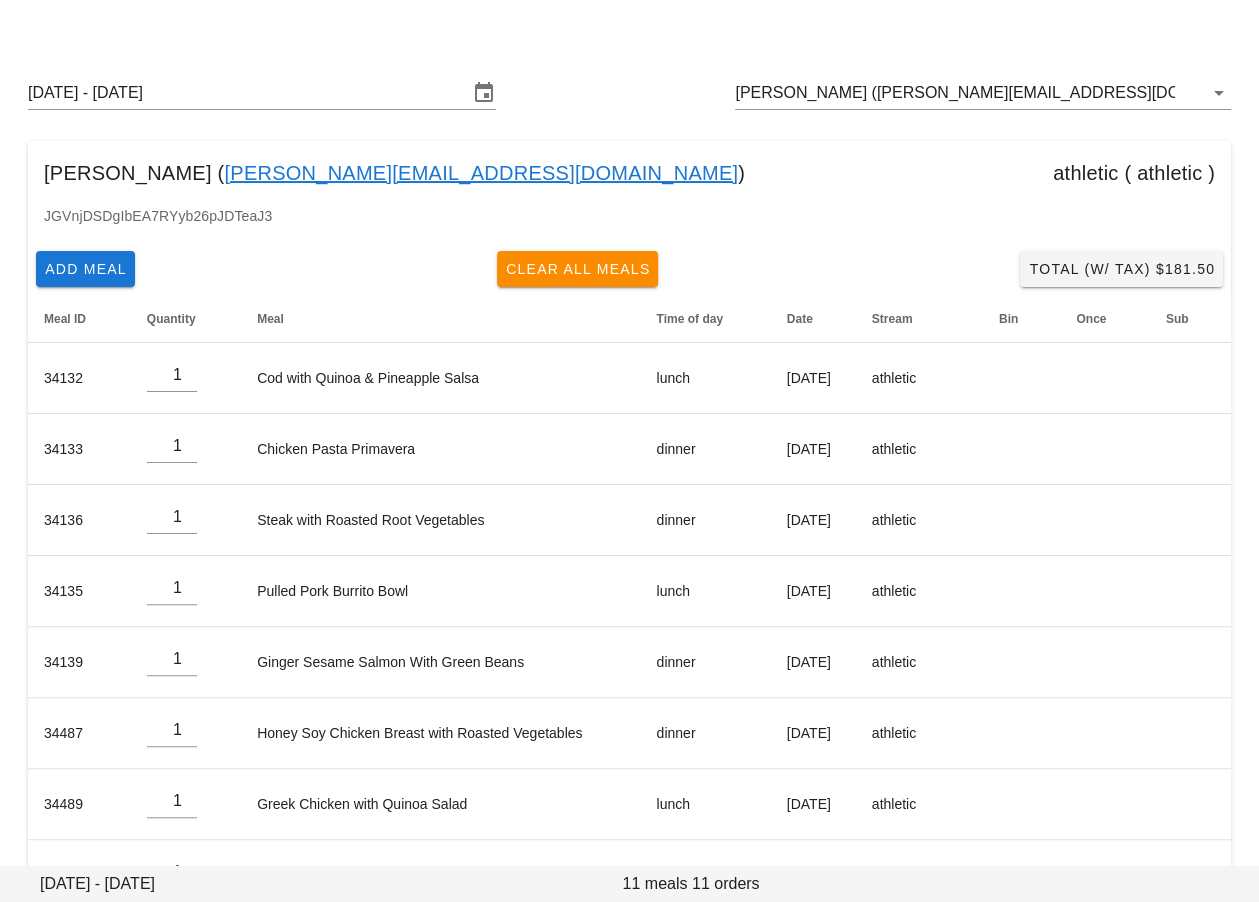 scroll, scrollTop: 35, scrollLeft: 0, axis: vertical 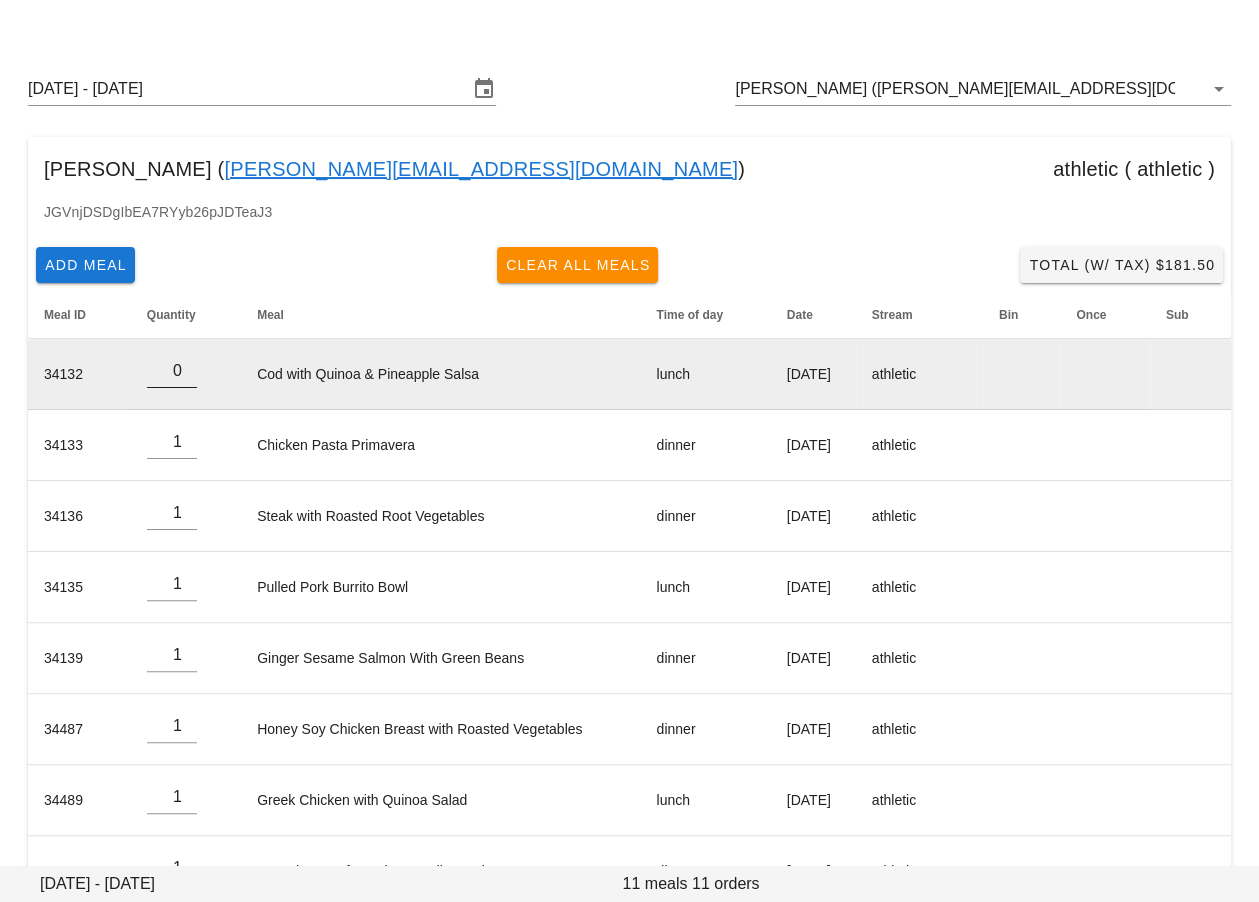 type on "0" 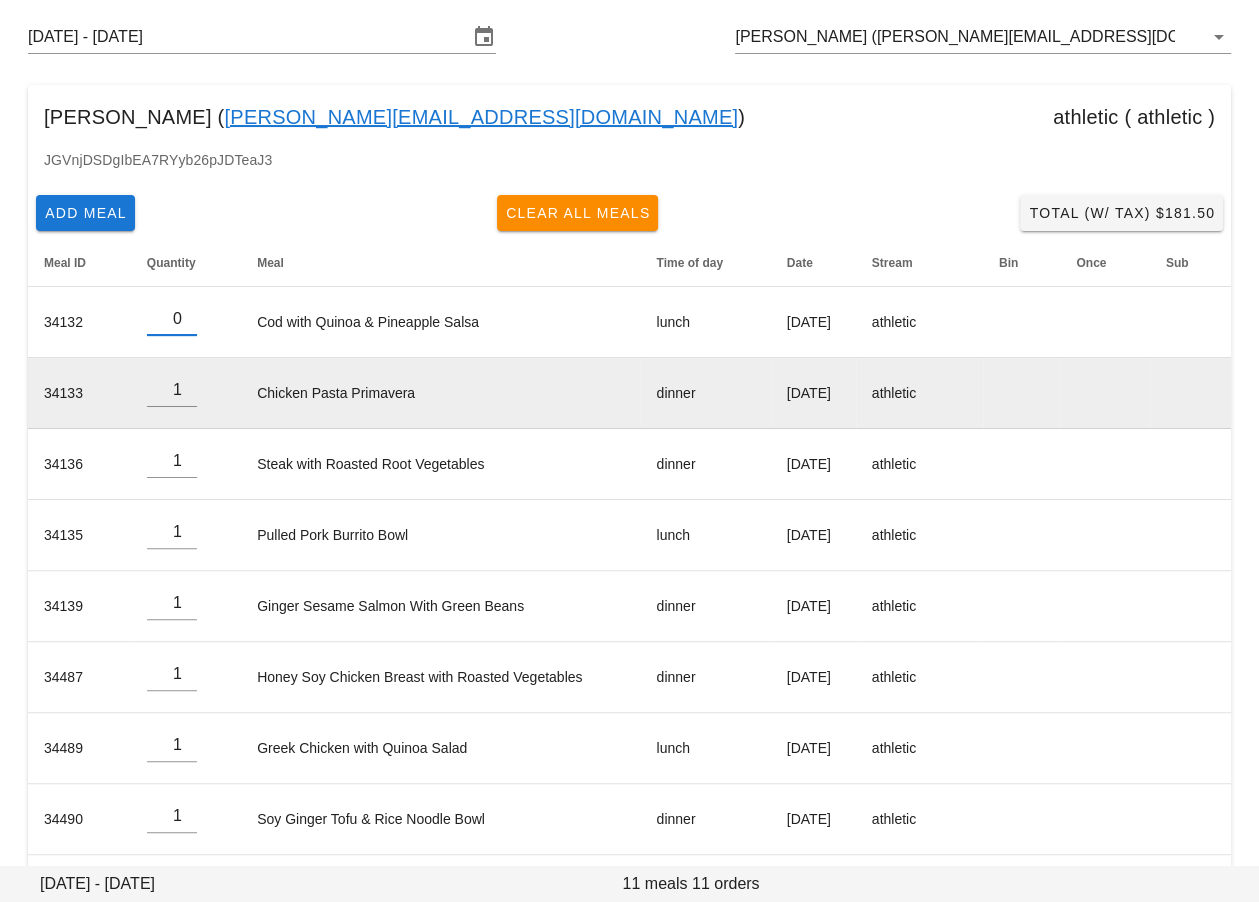 scroll, scrollTop: 108, scrollLeft: 0, axis: vertical 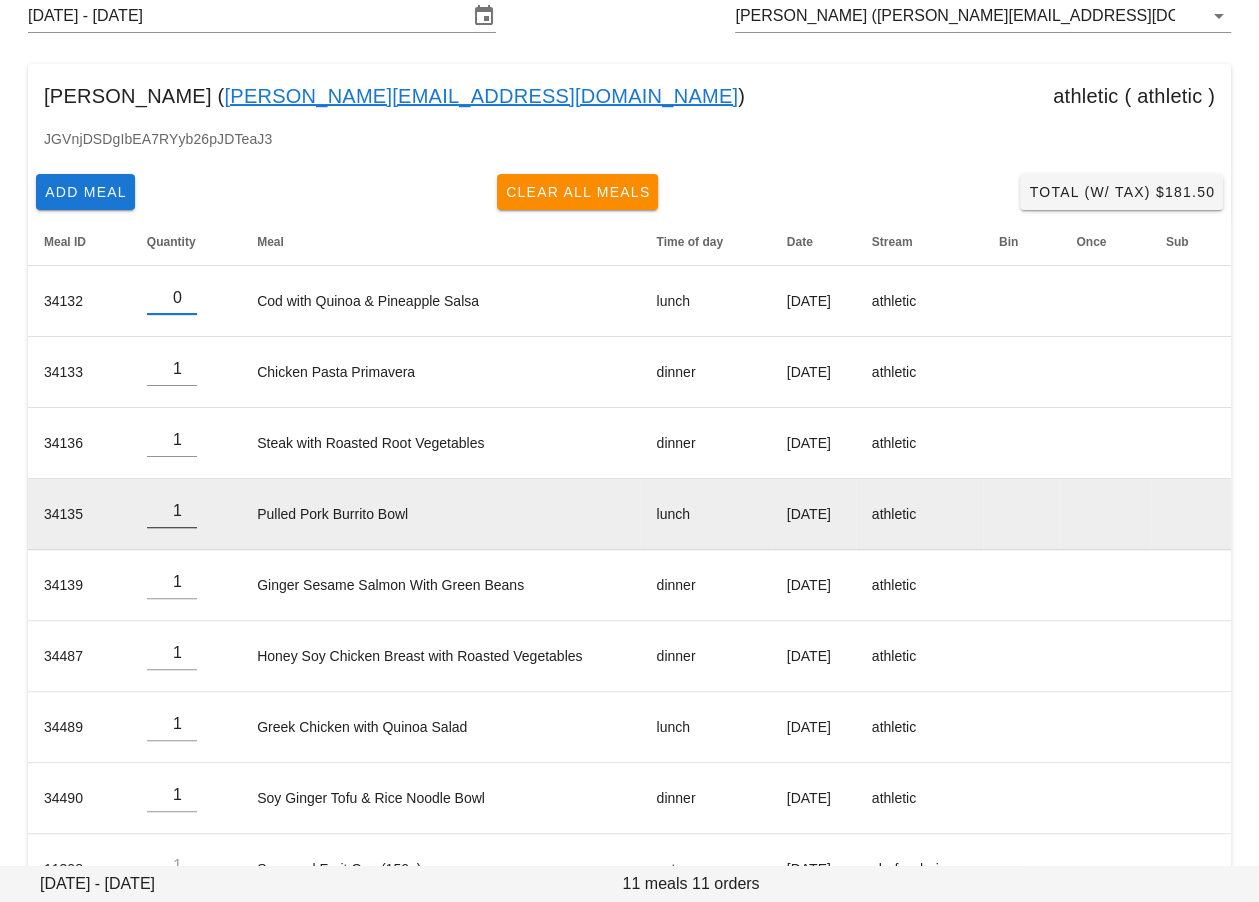 type on "0" 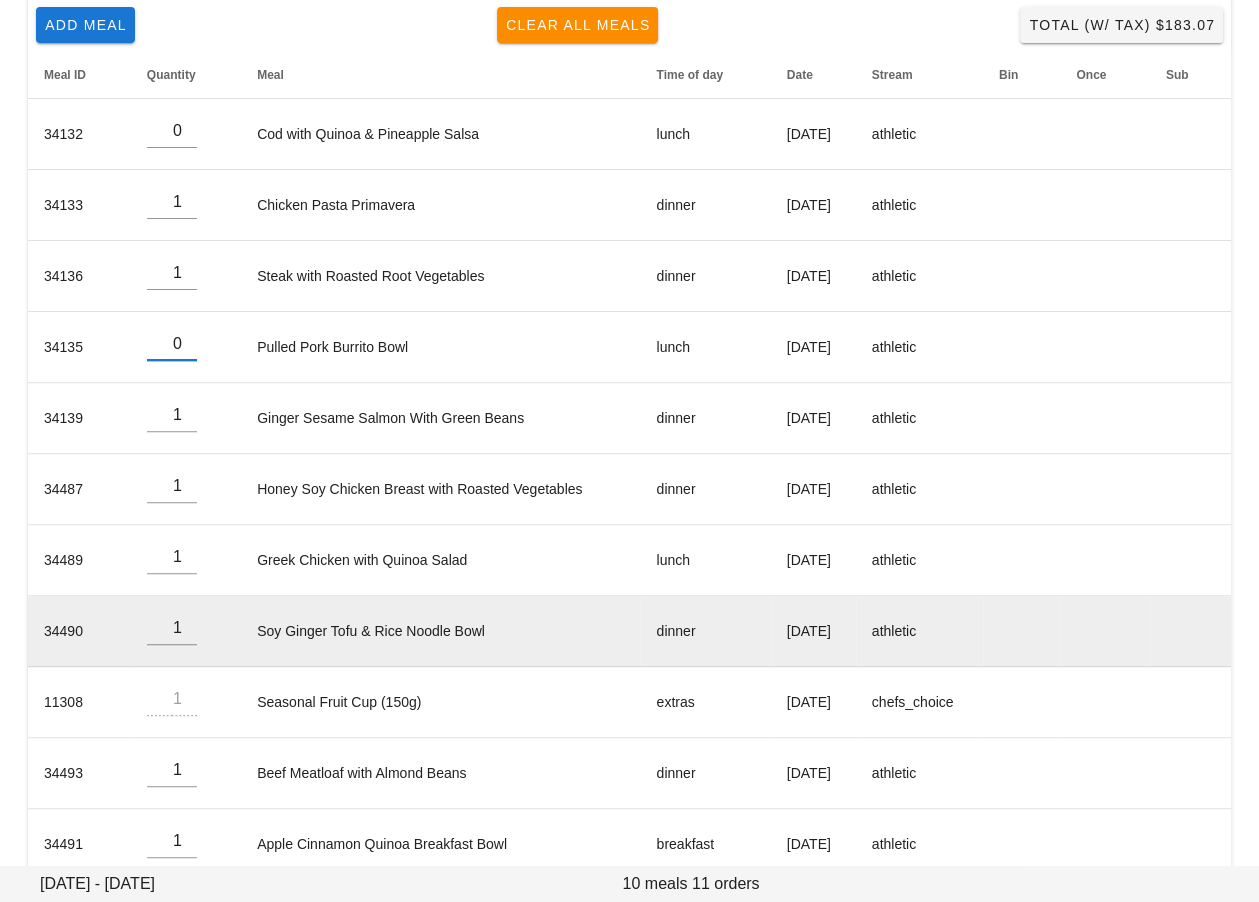 scroll, scrollTop: 307, scrollLeft: 0, axis: vertical 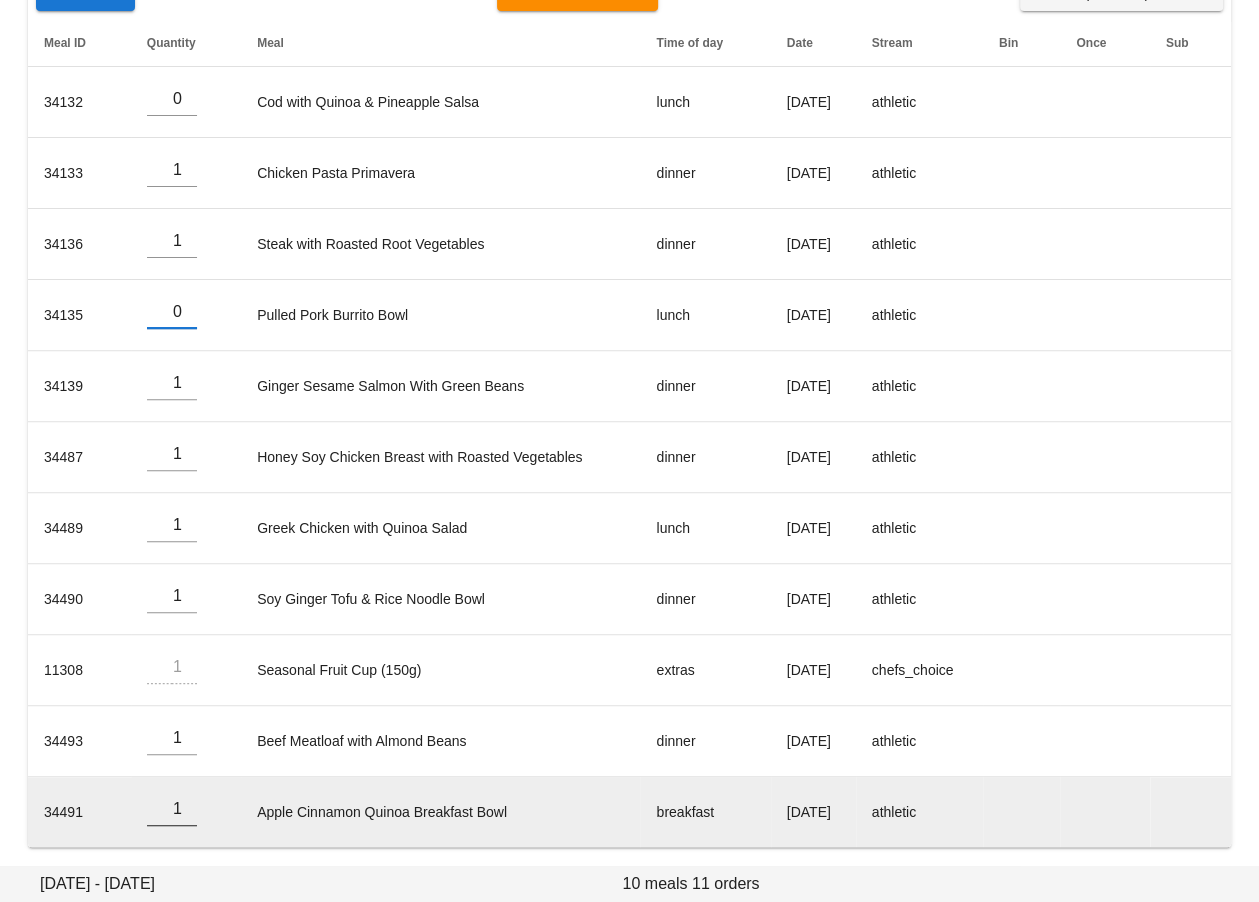 click on "1" at bounding box center (172, 809) 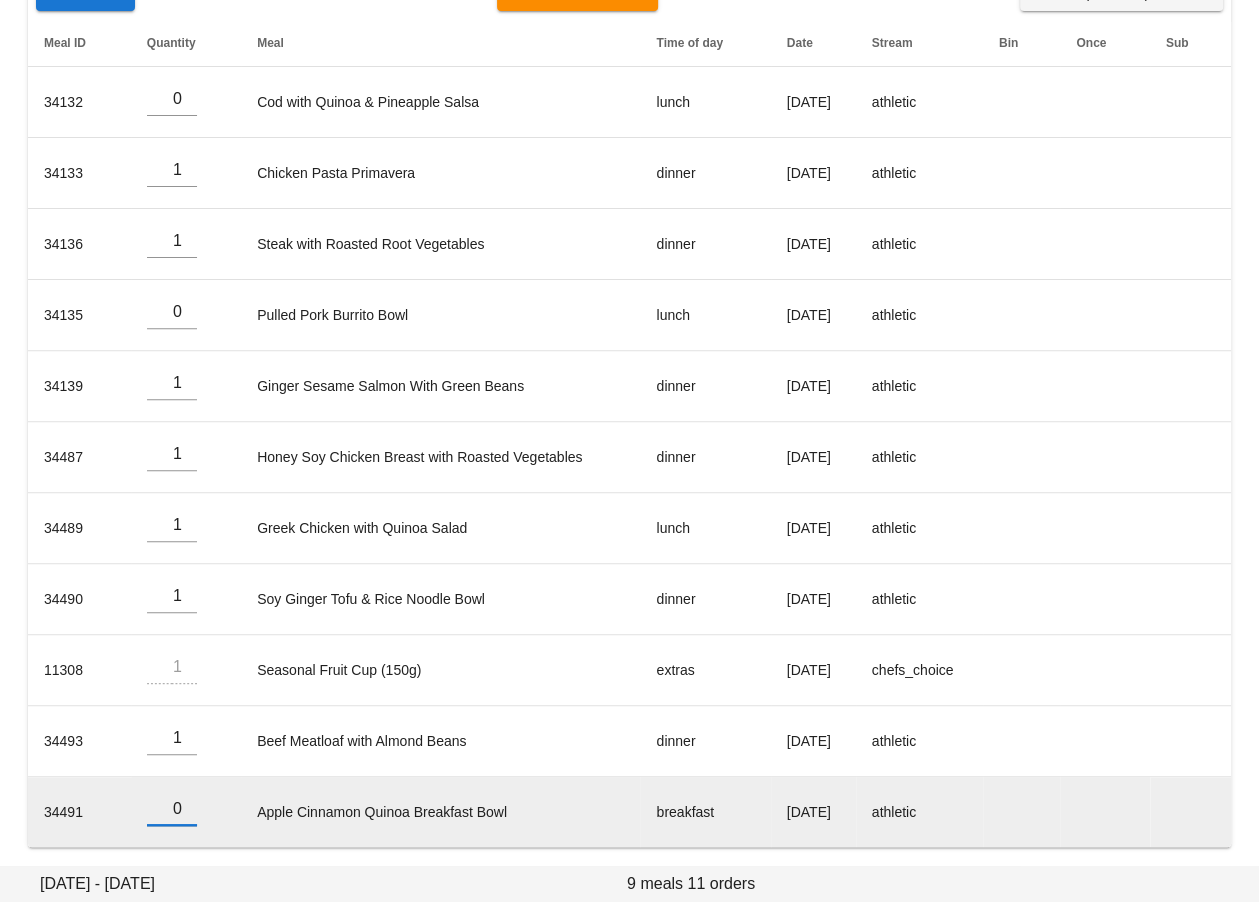 type on "0" 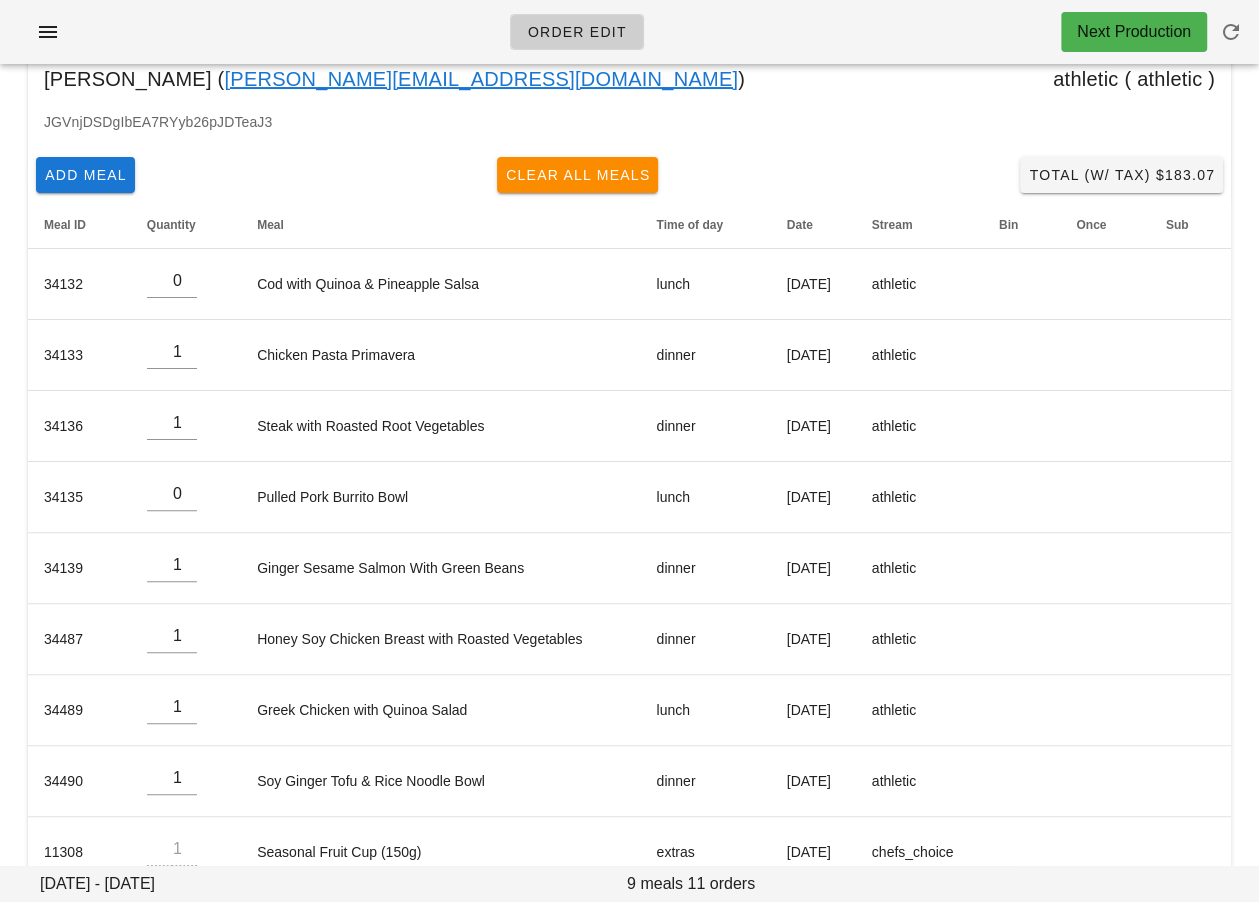 scroll, scrollTop: 0, scrollLeft: 0, axis: both 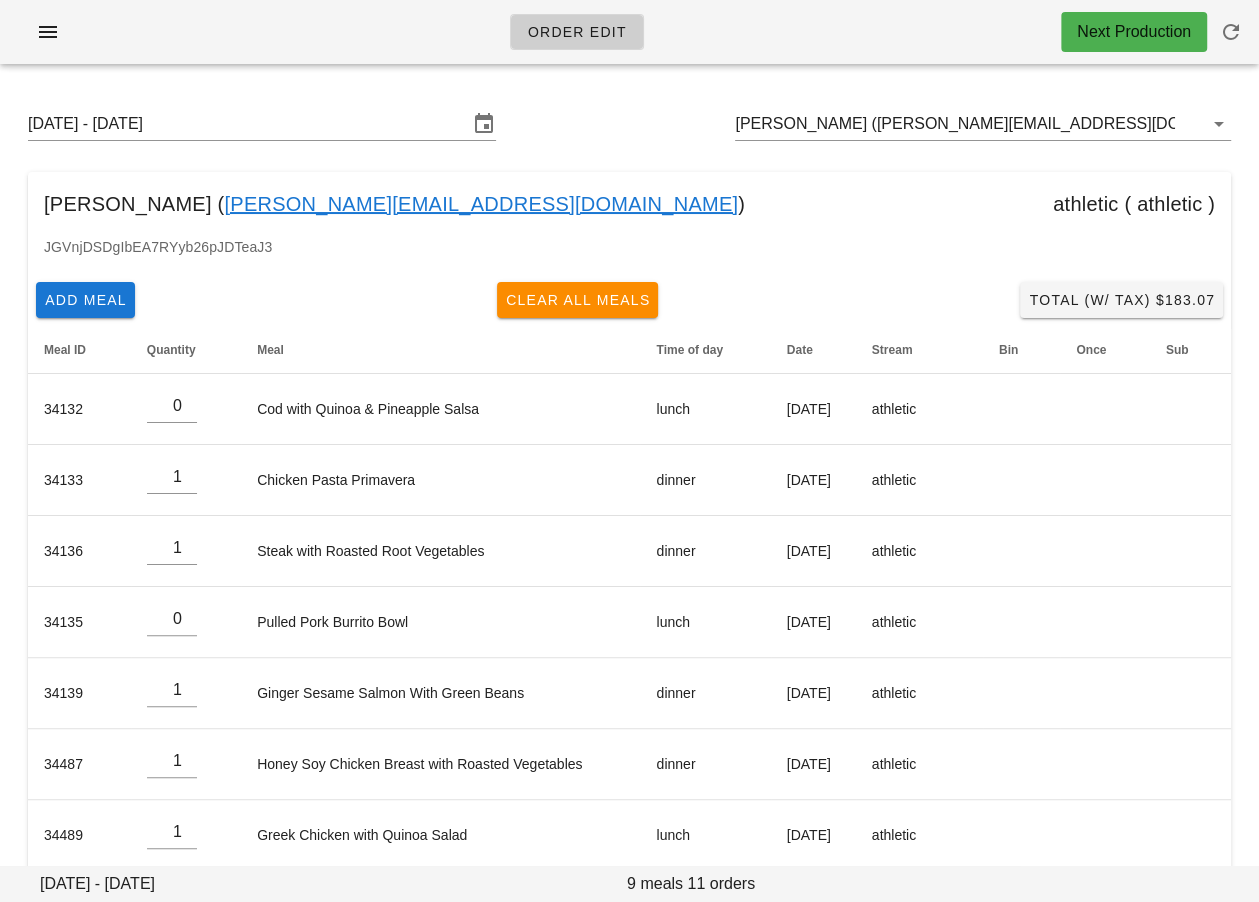 click on "Benson Sung (  Benson@sungstrategy.com  )   athletic ( athletic )" at bounding box center [629, 204] 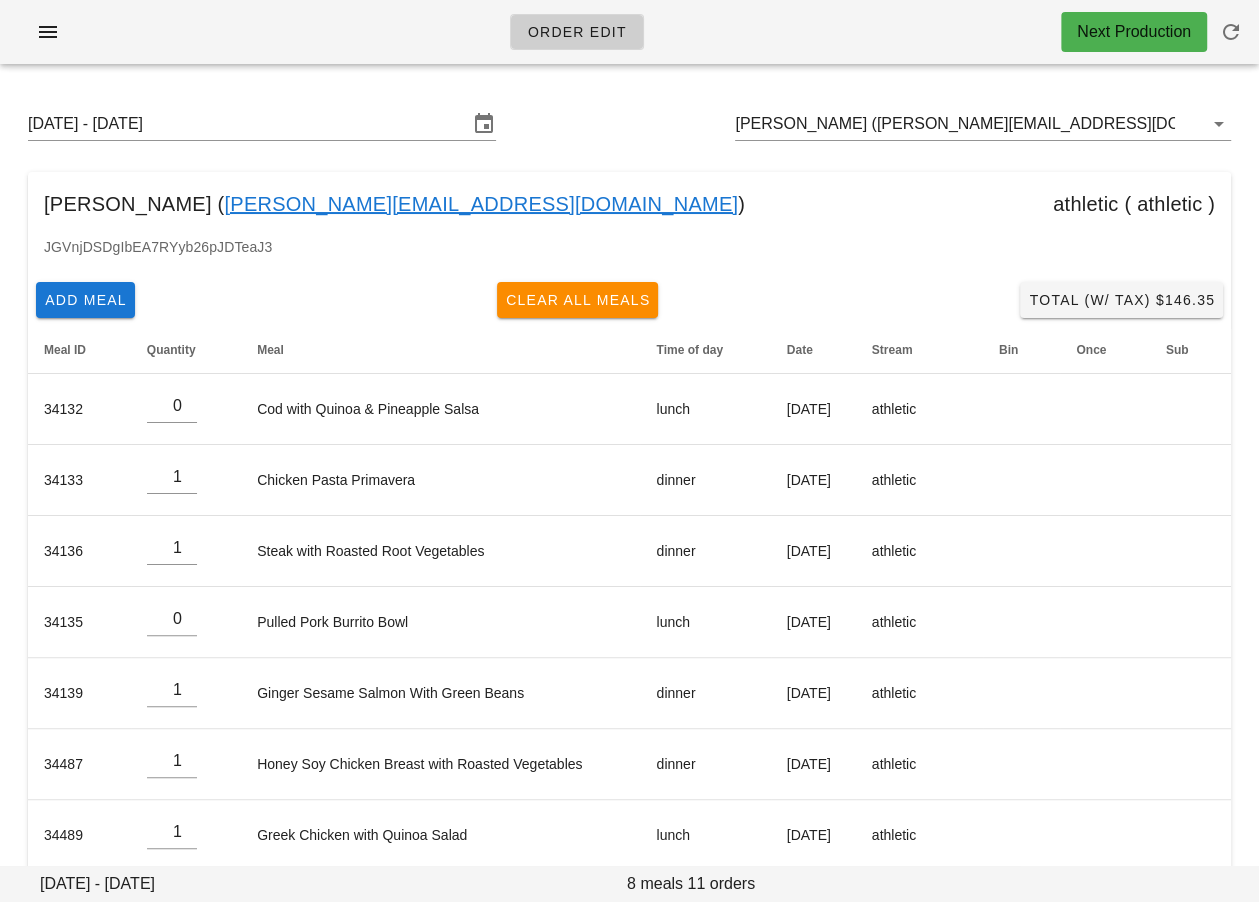 click on "Benson Sung (  Benson@sungstrategy.com  )   athletic ( athletic )" at bounding box center (629, 204) 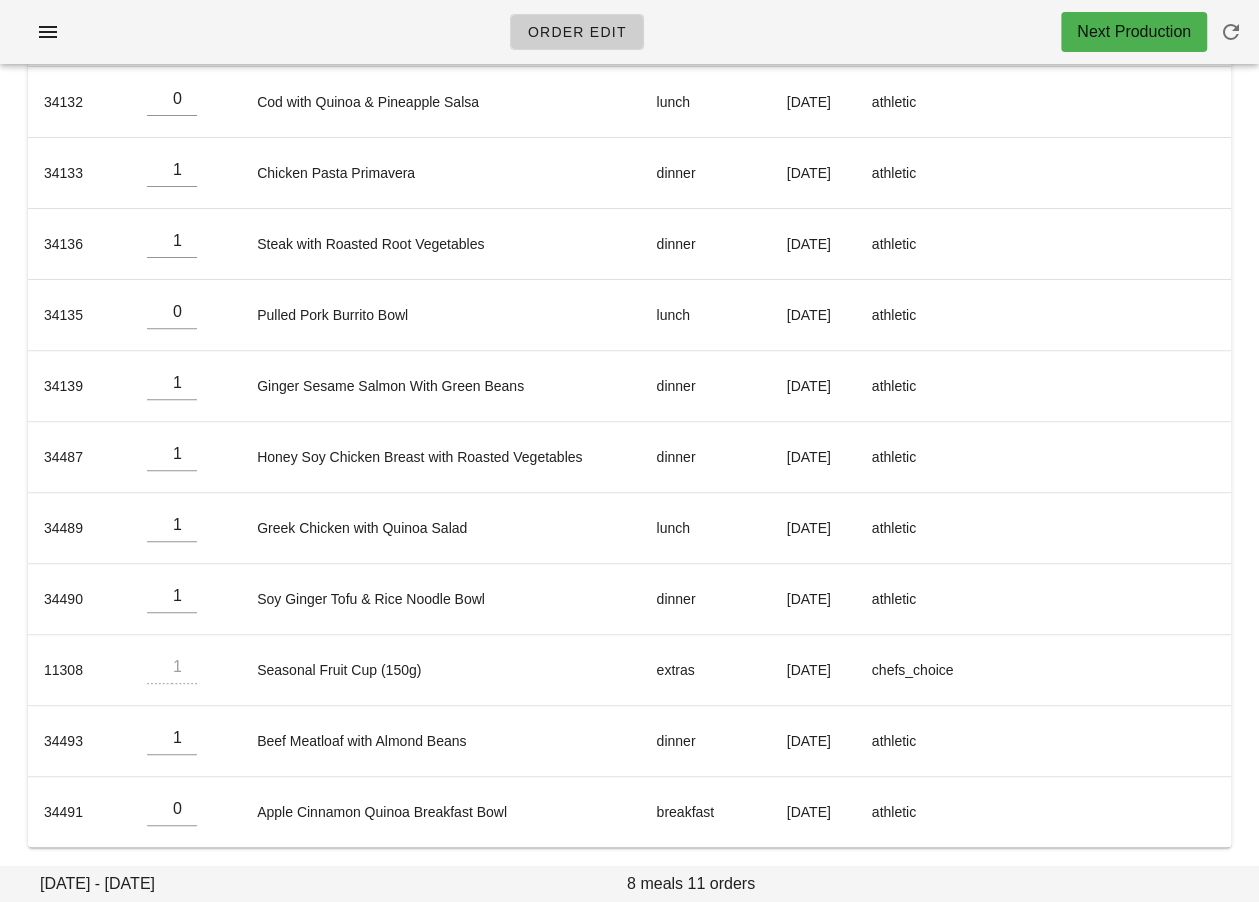 scroll, scrollTop: 0, scrollLeft: 0, axis: both 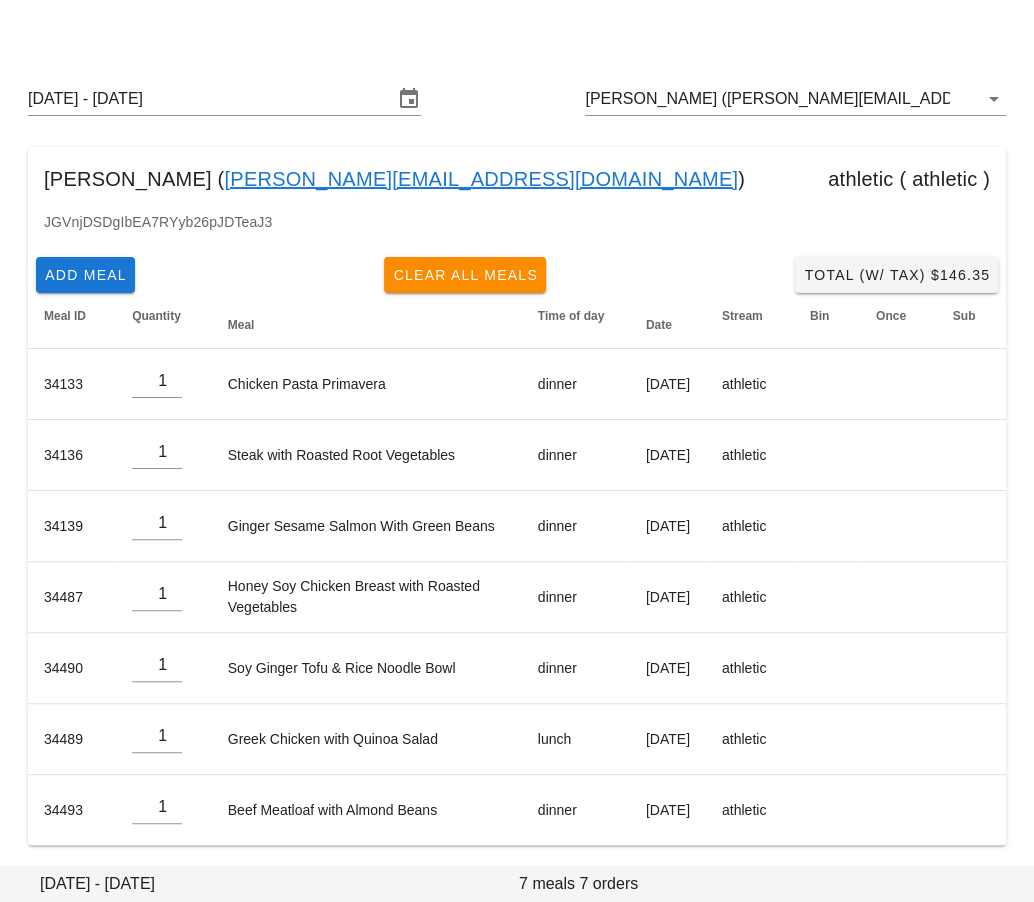 click on "JGVnjDSDgIbEA7RYyb26pJDTeaJ3" at bounding box center [517, 230] 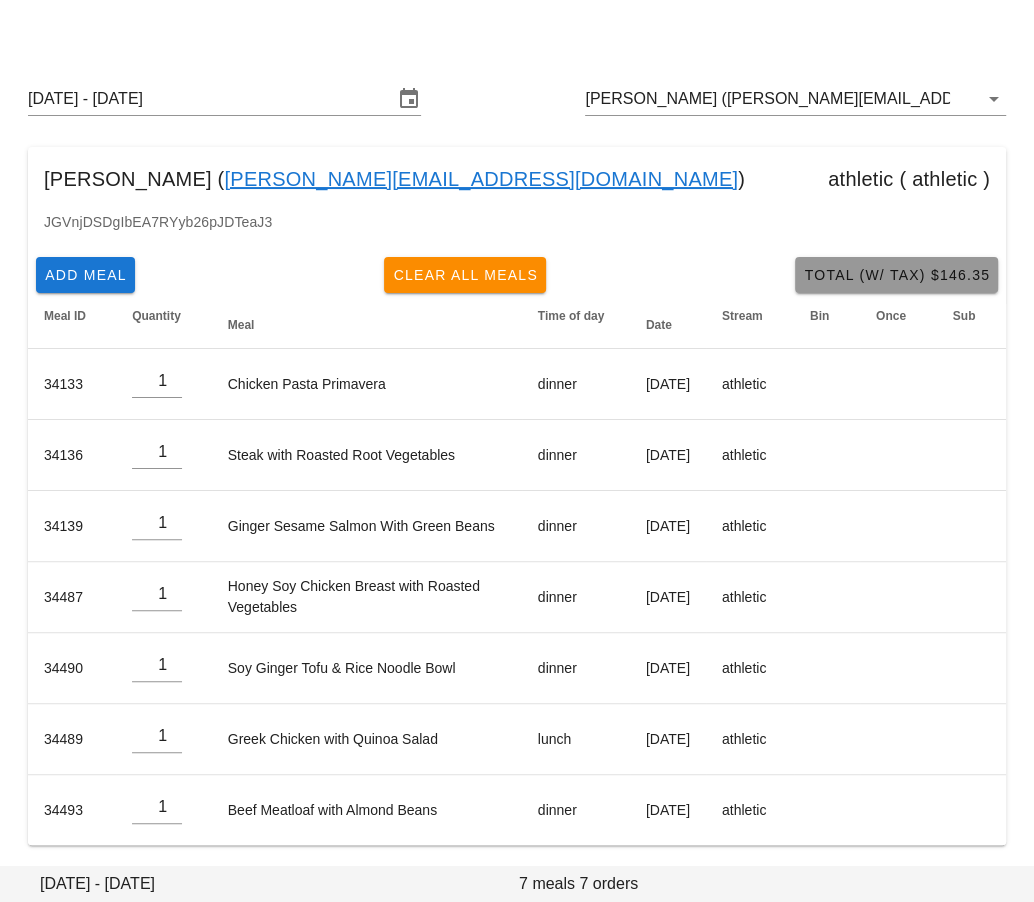 click on "Total (w/ Tax) $146.35" at bounding box center (896, 275) 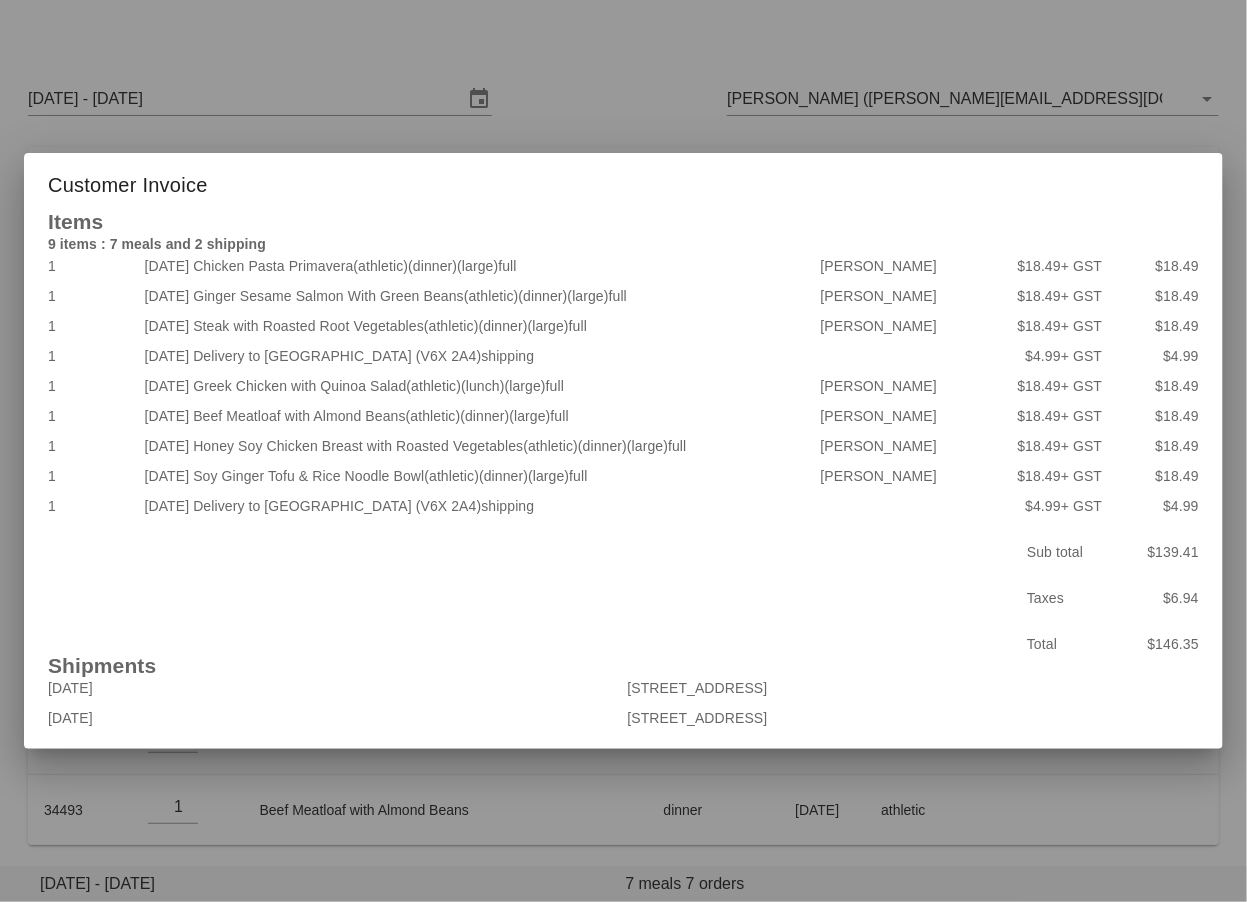 click at bounding box center [623, 451] 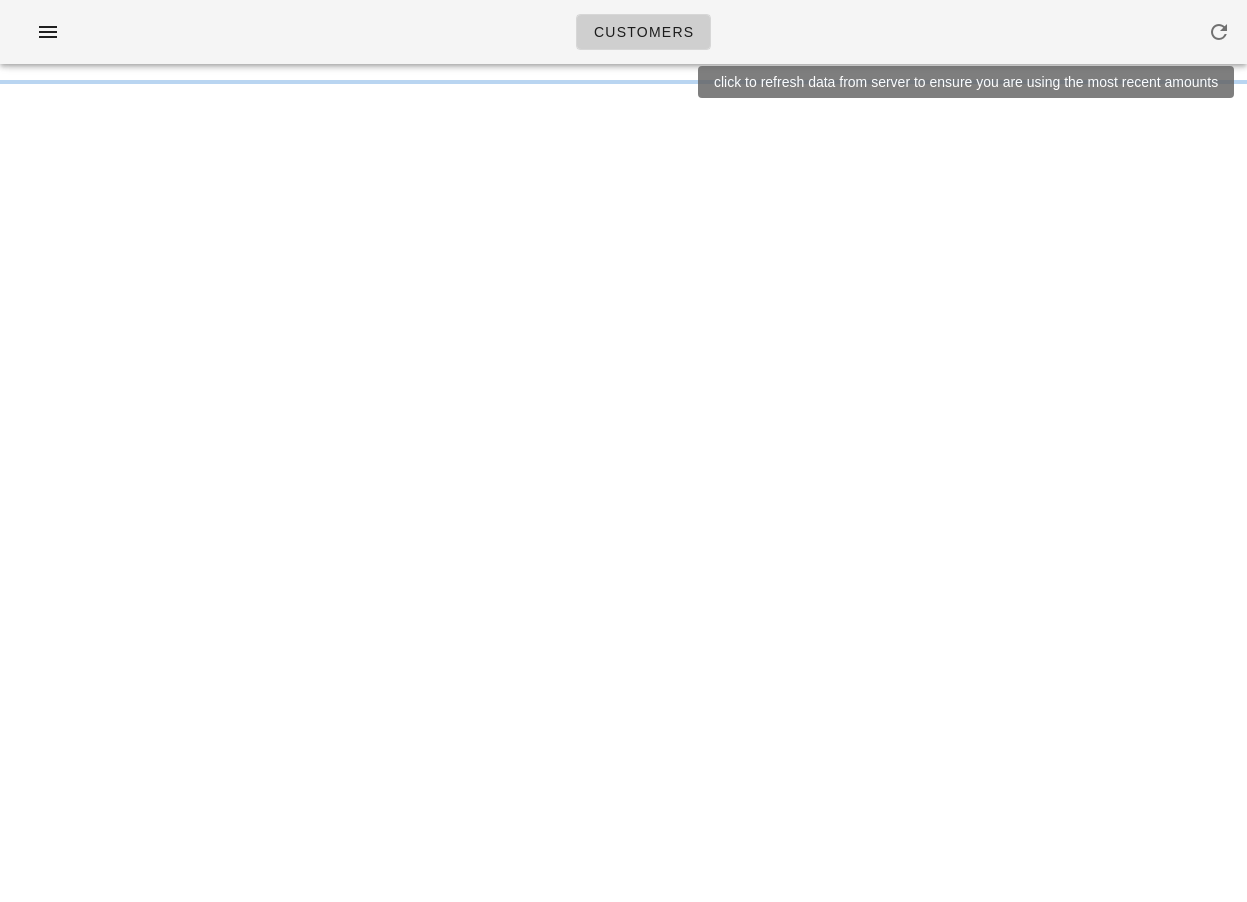 scroll, scrollTop: 0, scrollLeft: 0, axis: both 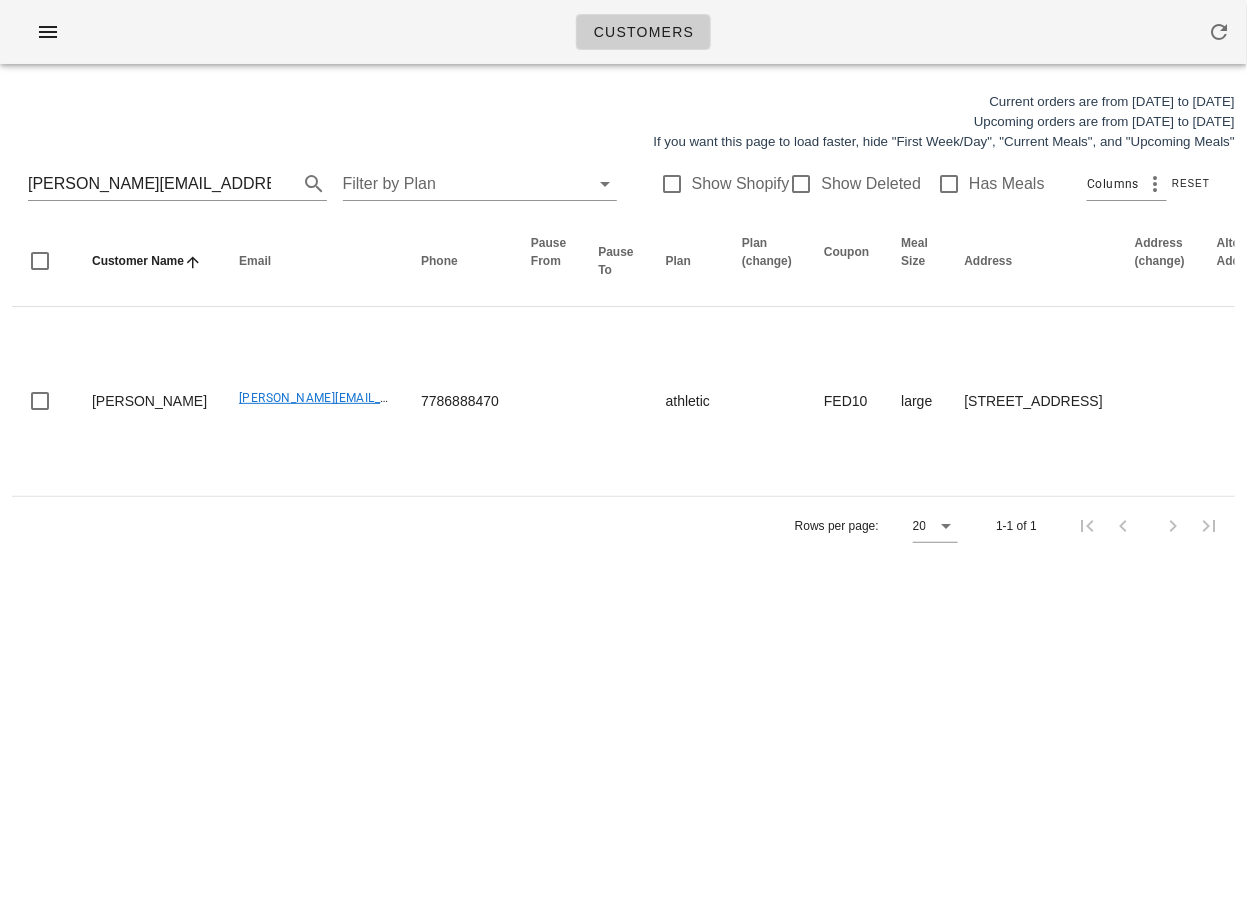 click on "Customers     Current orders are from Sunday Jun 29 to Saturday Jul 05  Upcoming orders are from Sunday Jul 06 to Saturday Jul 12  If you want this page to load faster, hide "First Week/Day", "Current Meals", and "Upcoming Meals"  benson@sungstrategy.com Filter by Plan Show Shopify Show Deleted Has Meals   Columns  Reset Customer Name Email Phone Pause From Pause To Plan Plan (change) Coupon Meal Size Address Address (change) Alternate Addresses Location Unit Post Code City Delivery Instructions Sub Accounts Paid By Dietary Restrictions First Week Invoices Last Invoice Date Last Invoice Date (Master) Current Meals Upcoming Meals Login Disabled Actions Benson Sung  Benson@sungstrategy.com  7786888470 athletic FED10 large 626-7771 alderbridge way, Richmond, V6X2A4 home 626 V6X 2A4 Richmond Unit 626. Buzz 1144. Intercom on alderbridge way. Will ring my cellphone for access no! 29 2025-06-26  8   7  Edit  Rows per page: 20 1-1 of 1  Something unexpected happened. Please refresh the page and check your work." at bounding box center [623, 451] 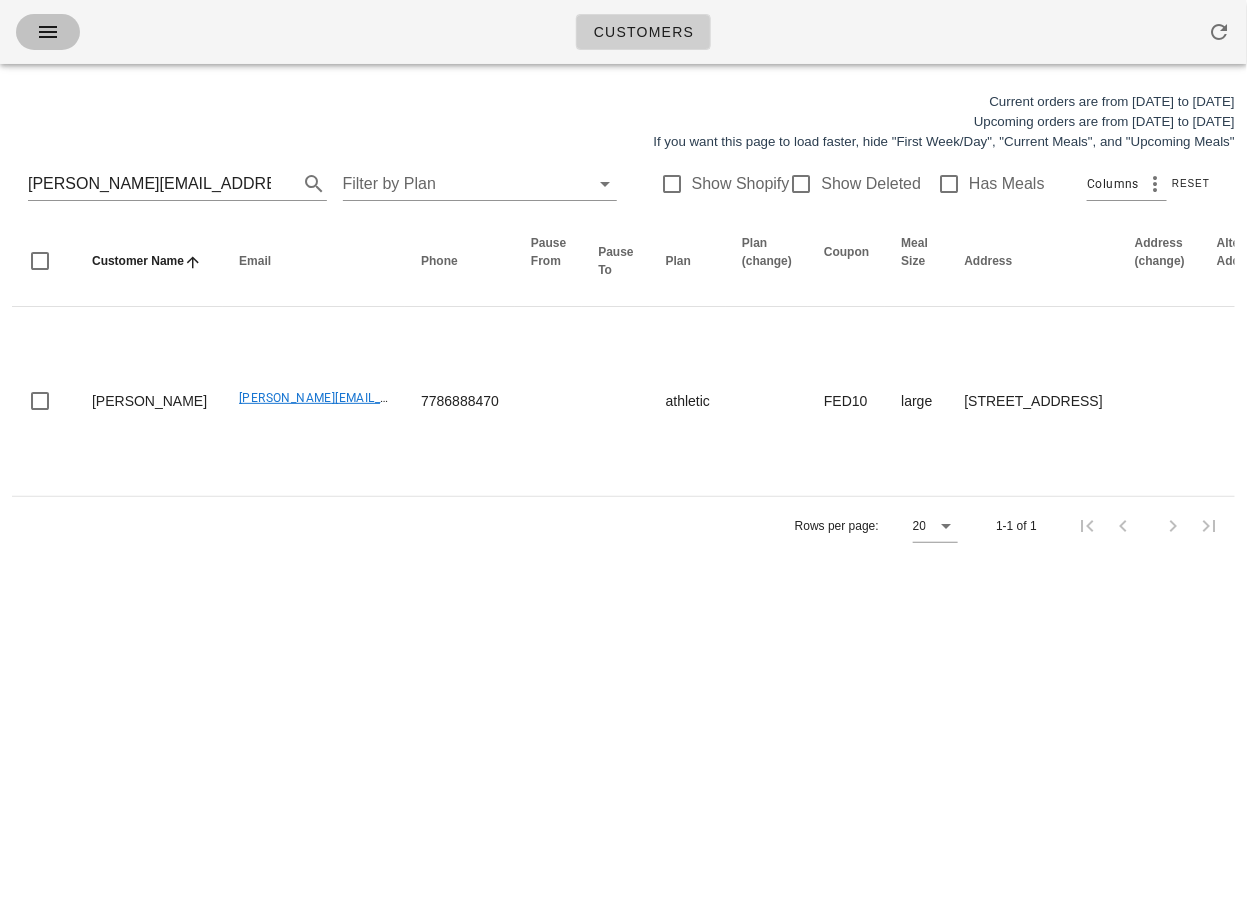 click at bounding box center (48, 32) 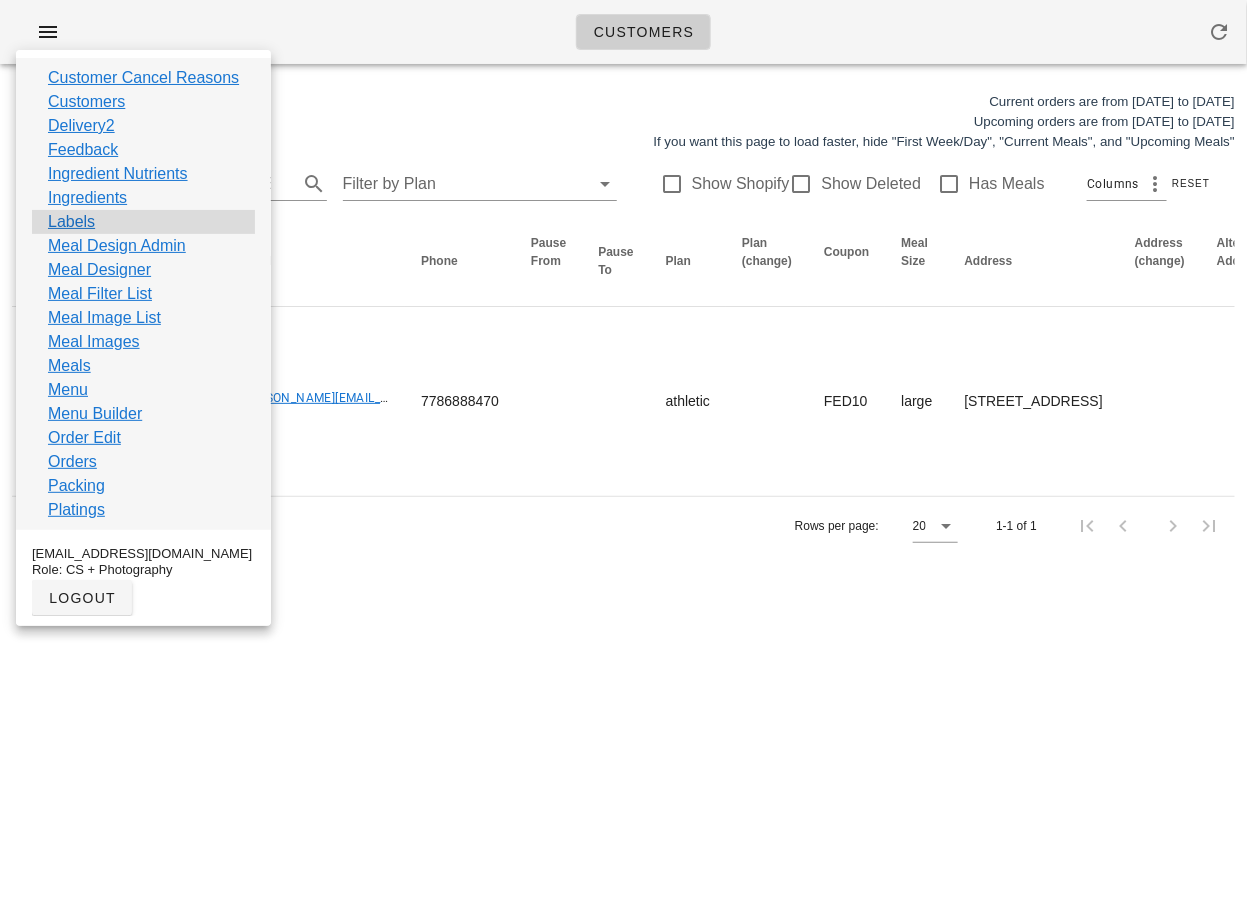 click on "Labels" at bounding box center (143, 222) 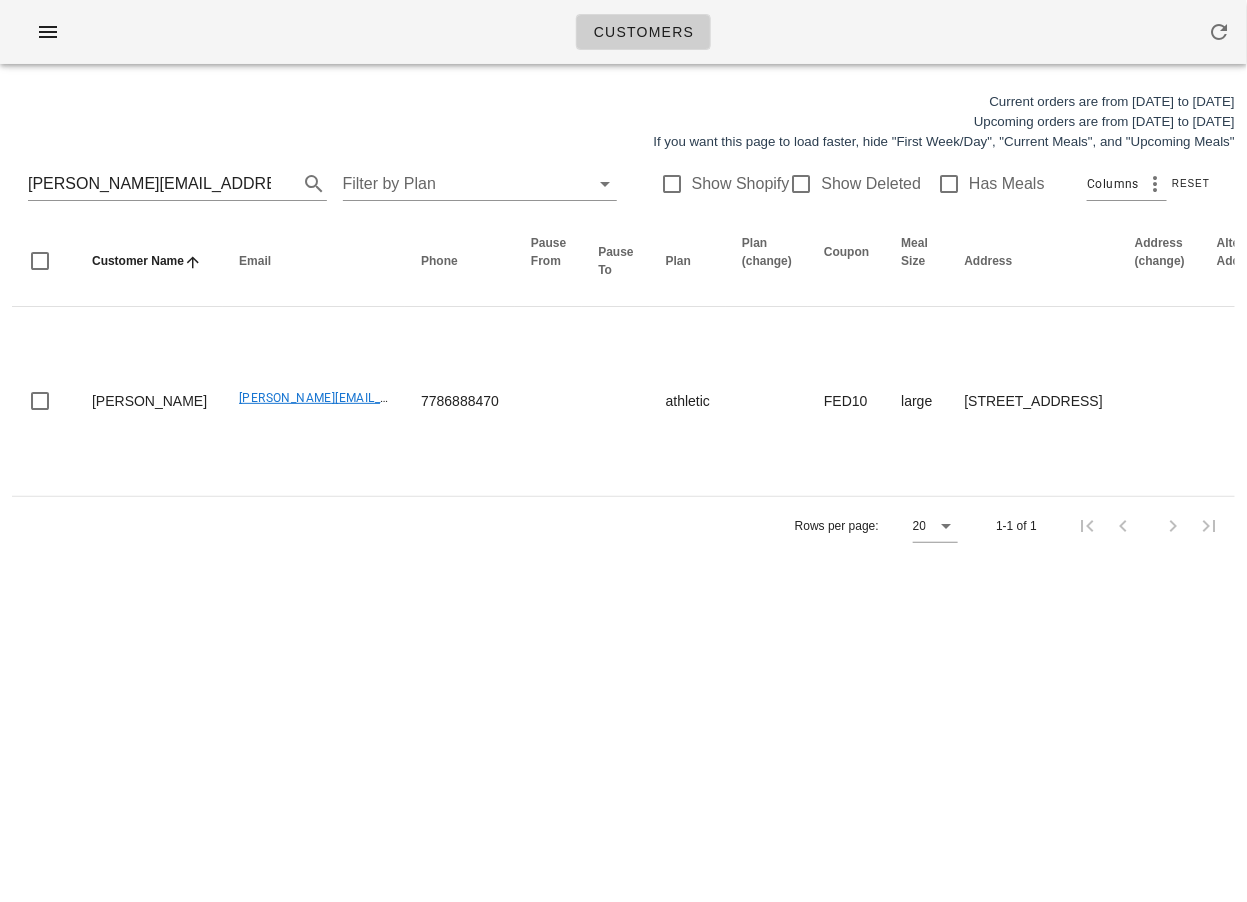 click on "Customers" at bounding box center (623, 32) 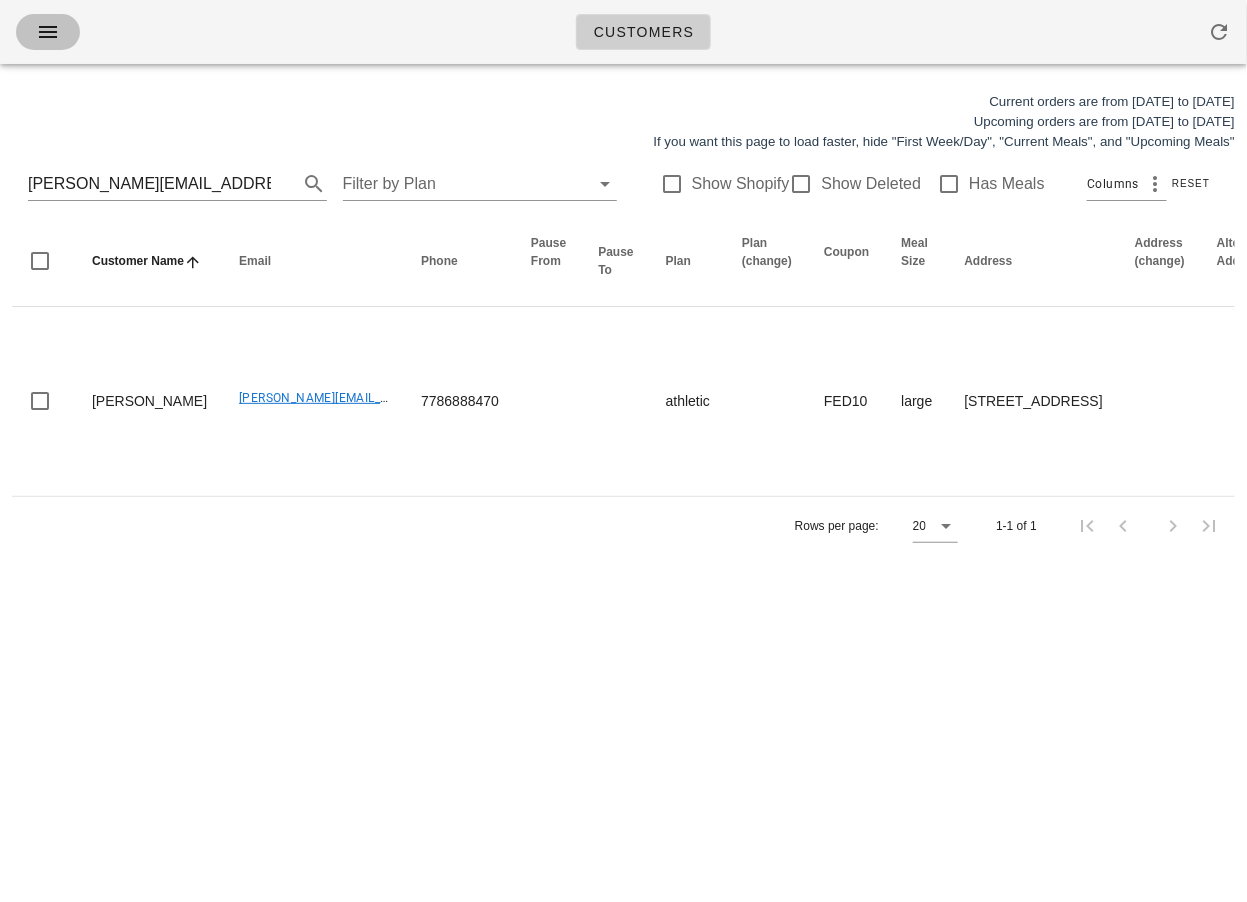 click at bounding box center [48, 32] 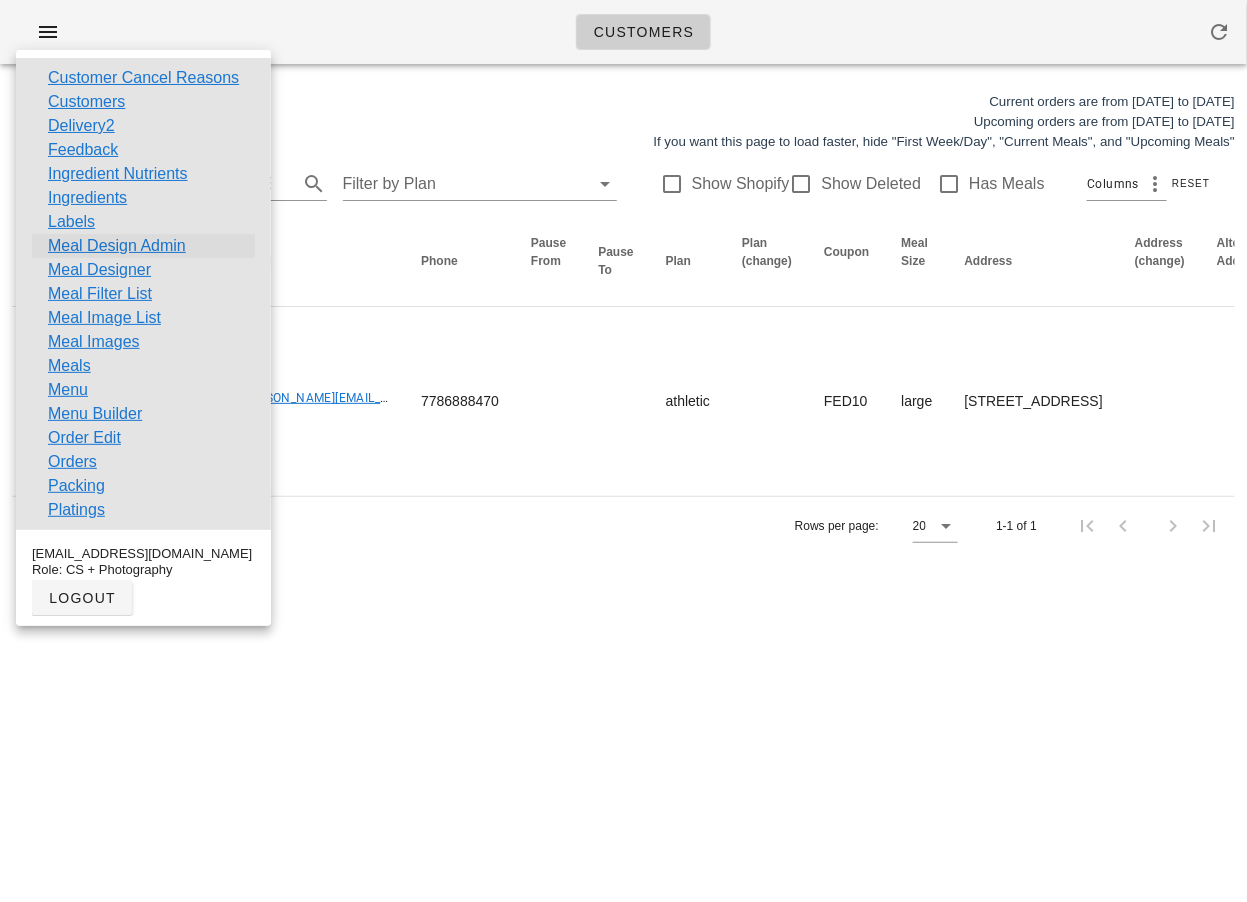 click on "Meal Design Admin" at bounding box center (117, 246) 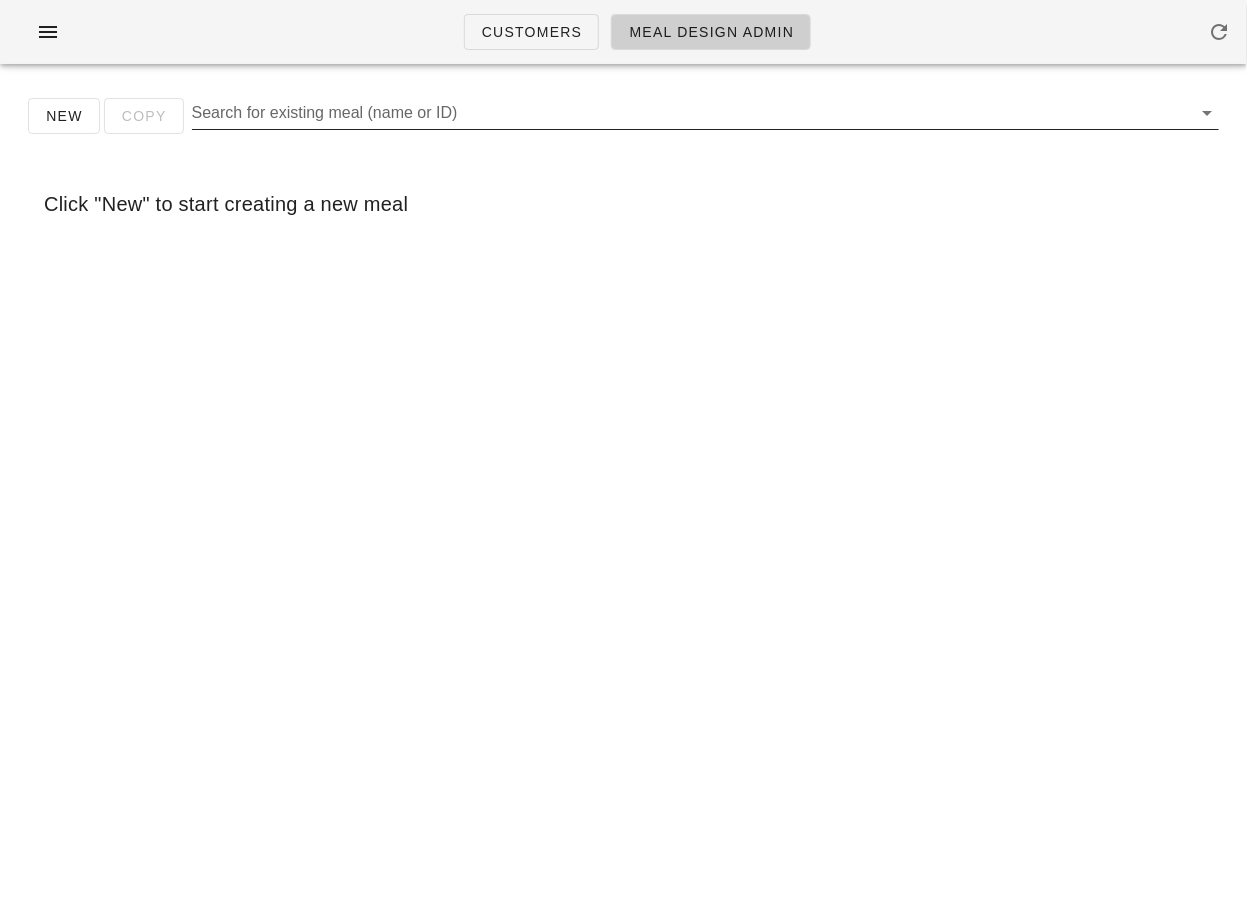 click on "Search for existing meal (name or ID)" at bounding box center [689, 113] 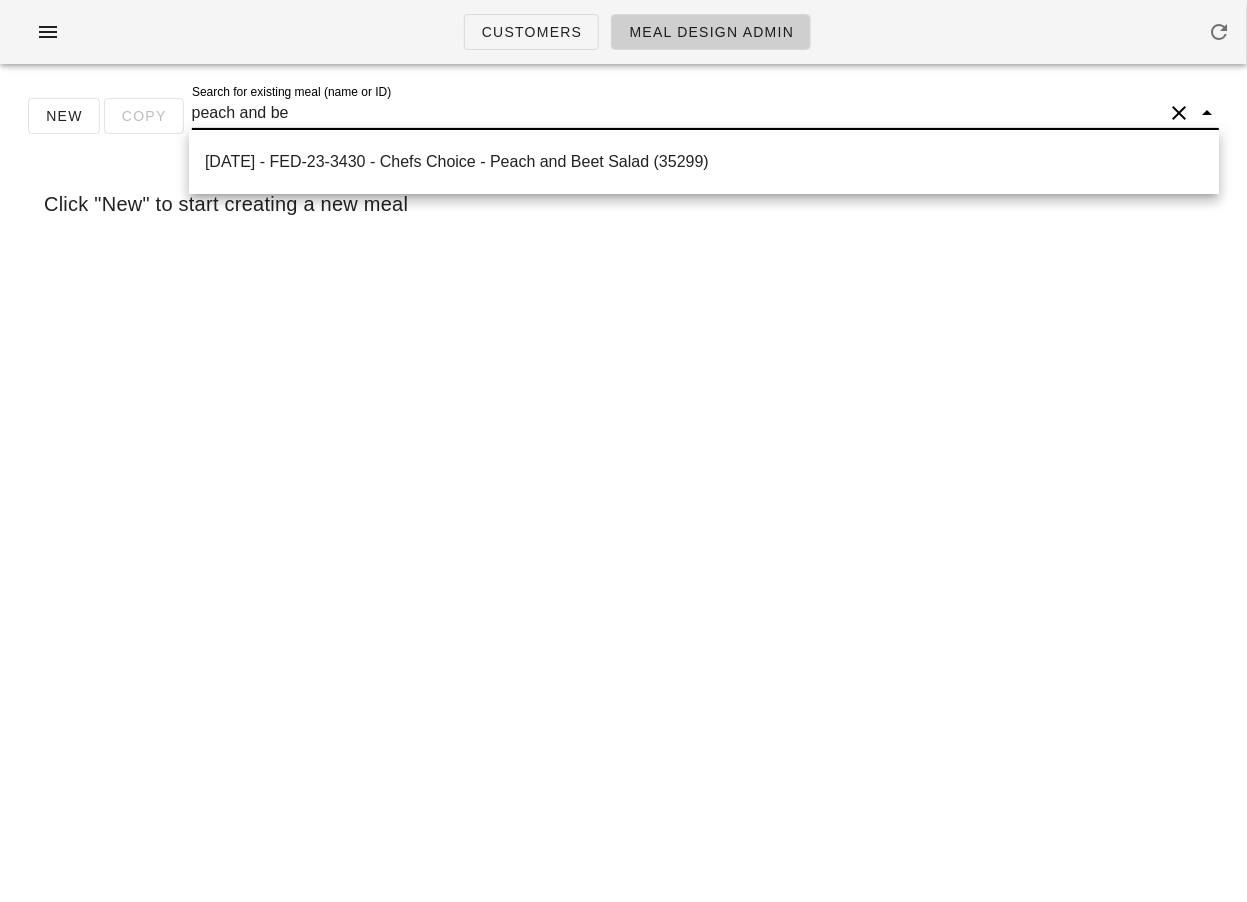 type on "peach and bee" 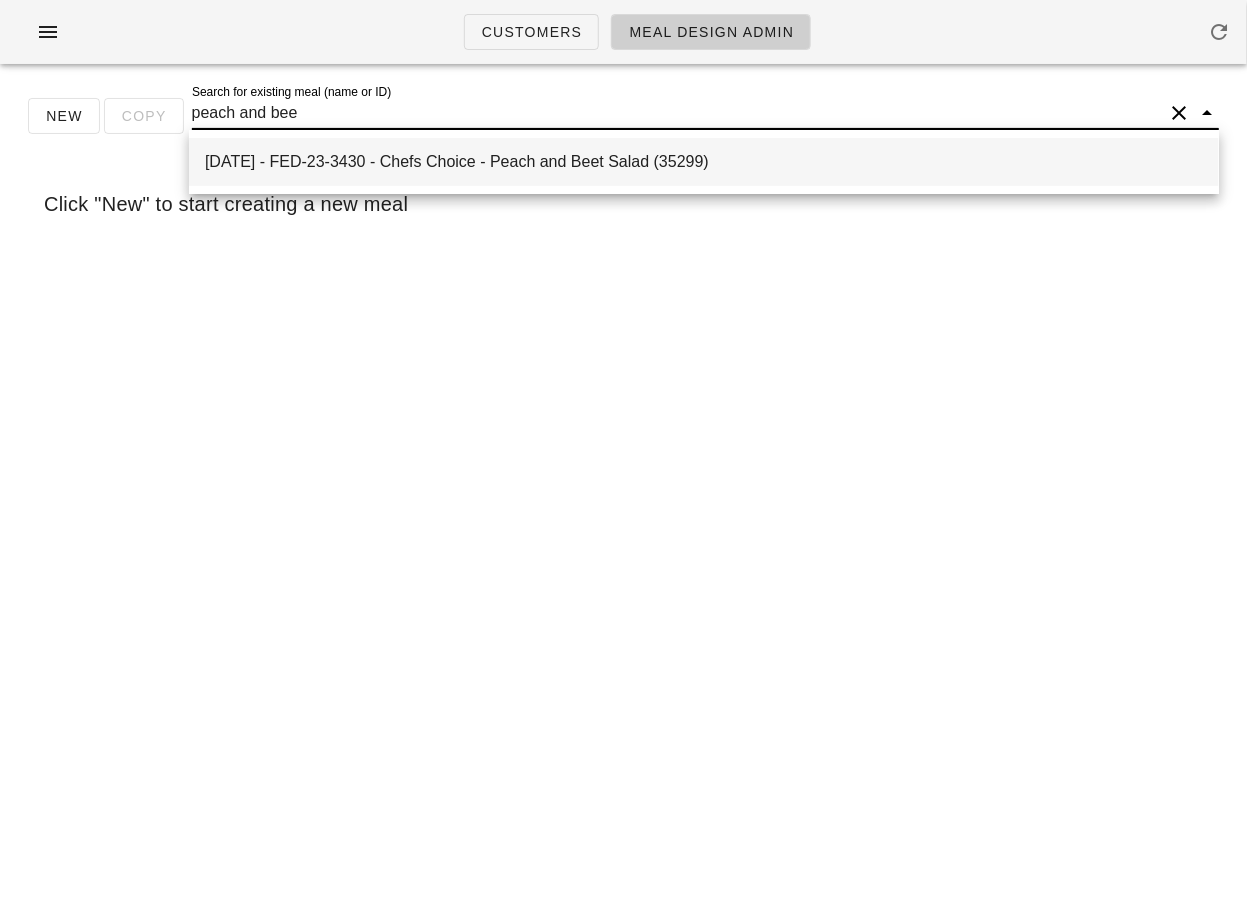 click on "2025-07-13 - FED-23-3430 - Chefs Choice - Peach and Beet Salad (35299)" at bounding box center [704, 161] 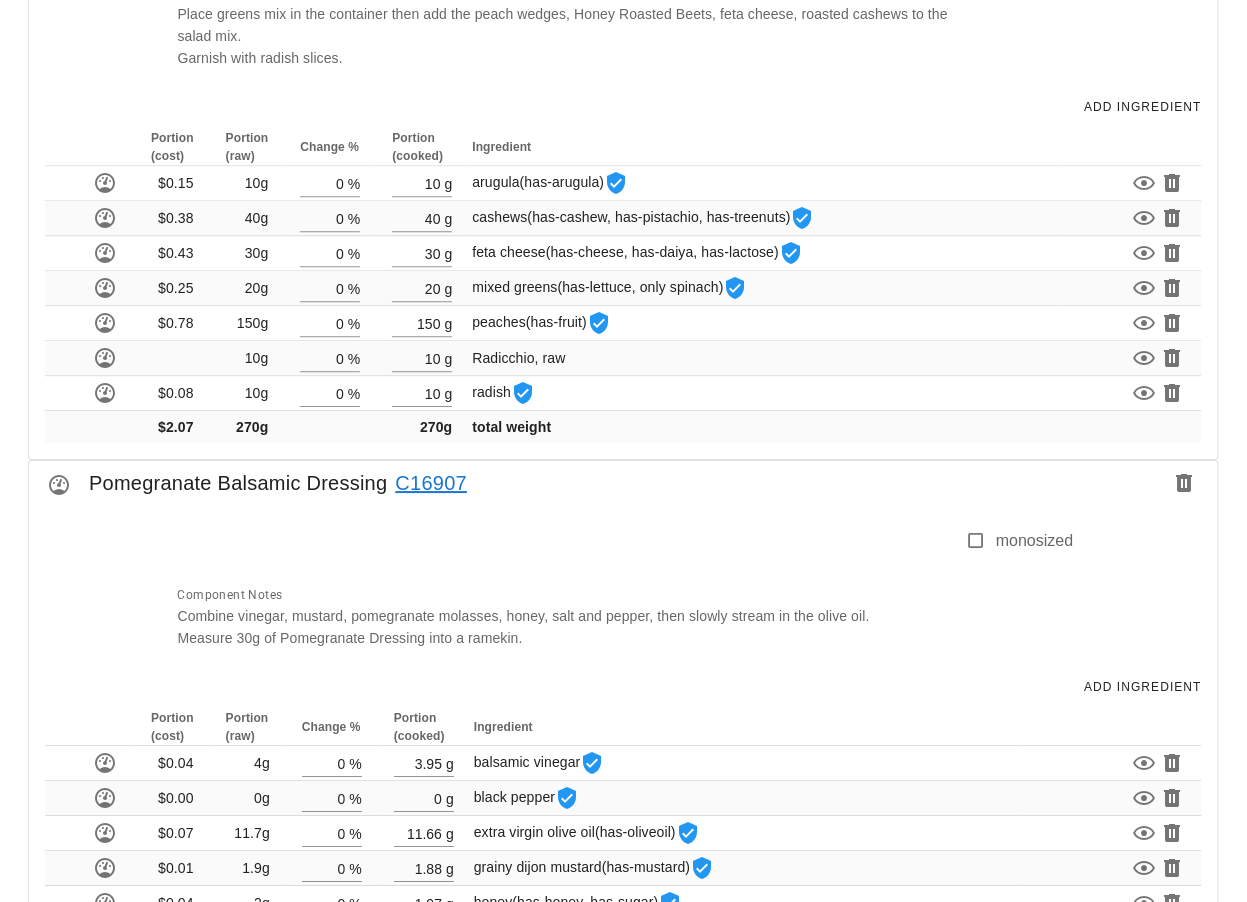 scroll, scrollTop: 1955, scrollLeft: 0, axis: vertical 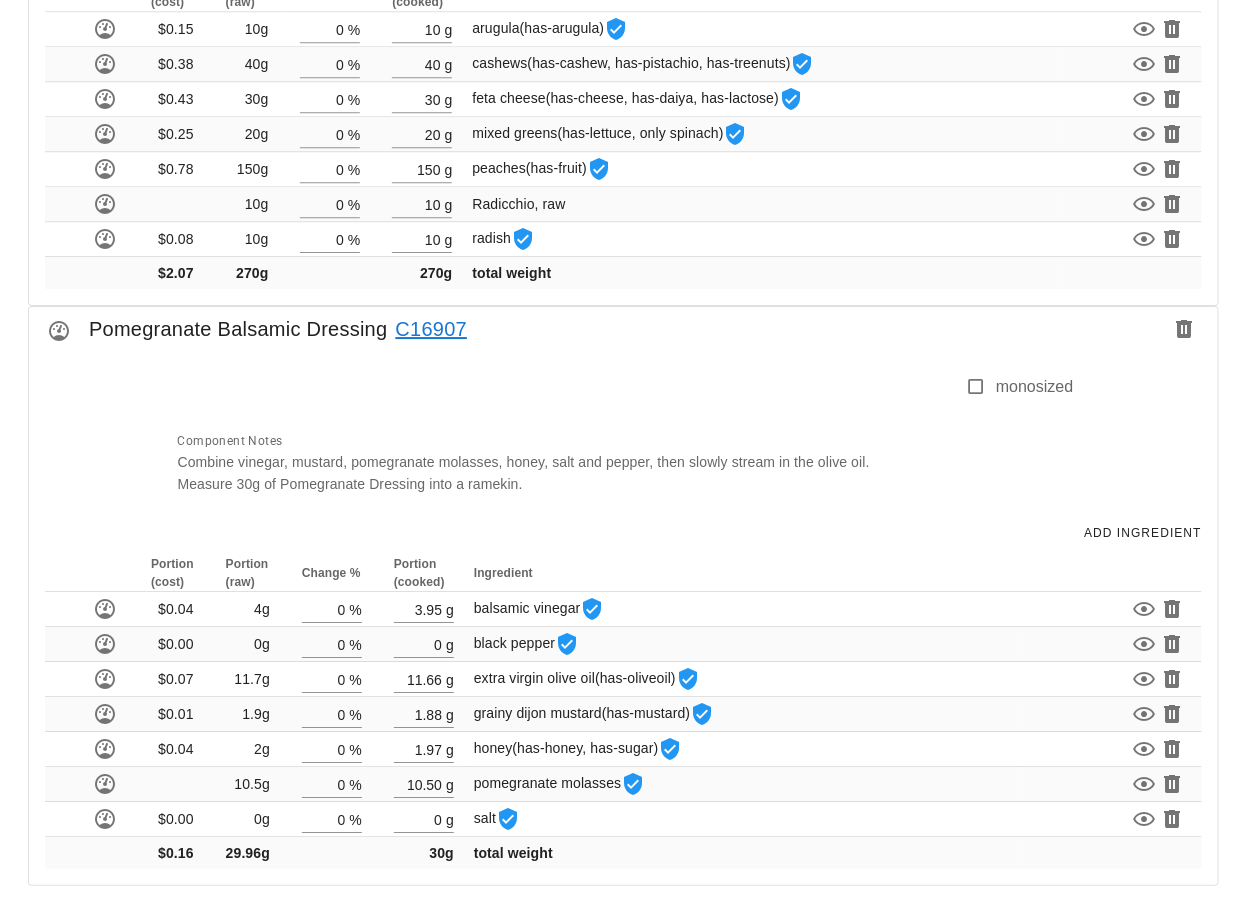drag, startPoint x: 89, startPoint y: 321, endPoint x: 380, endPoint y: 328, distance: 291.08417 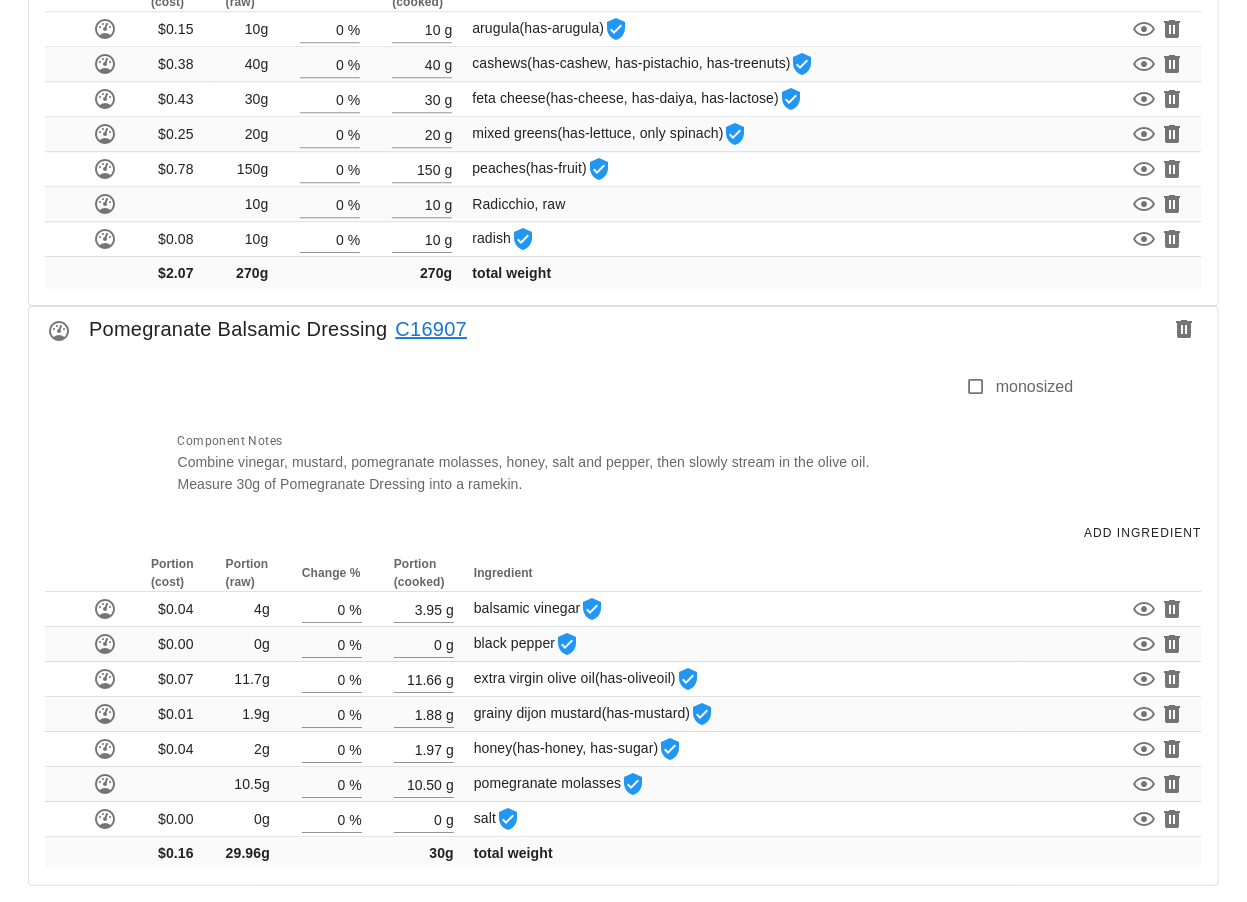 click on "Pomegranate Balsamic Dressing   C16907" at bounding box center (623, 335) 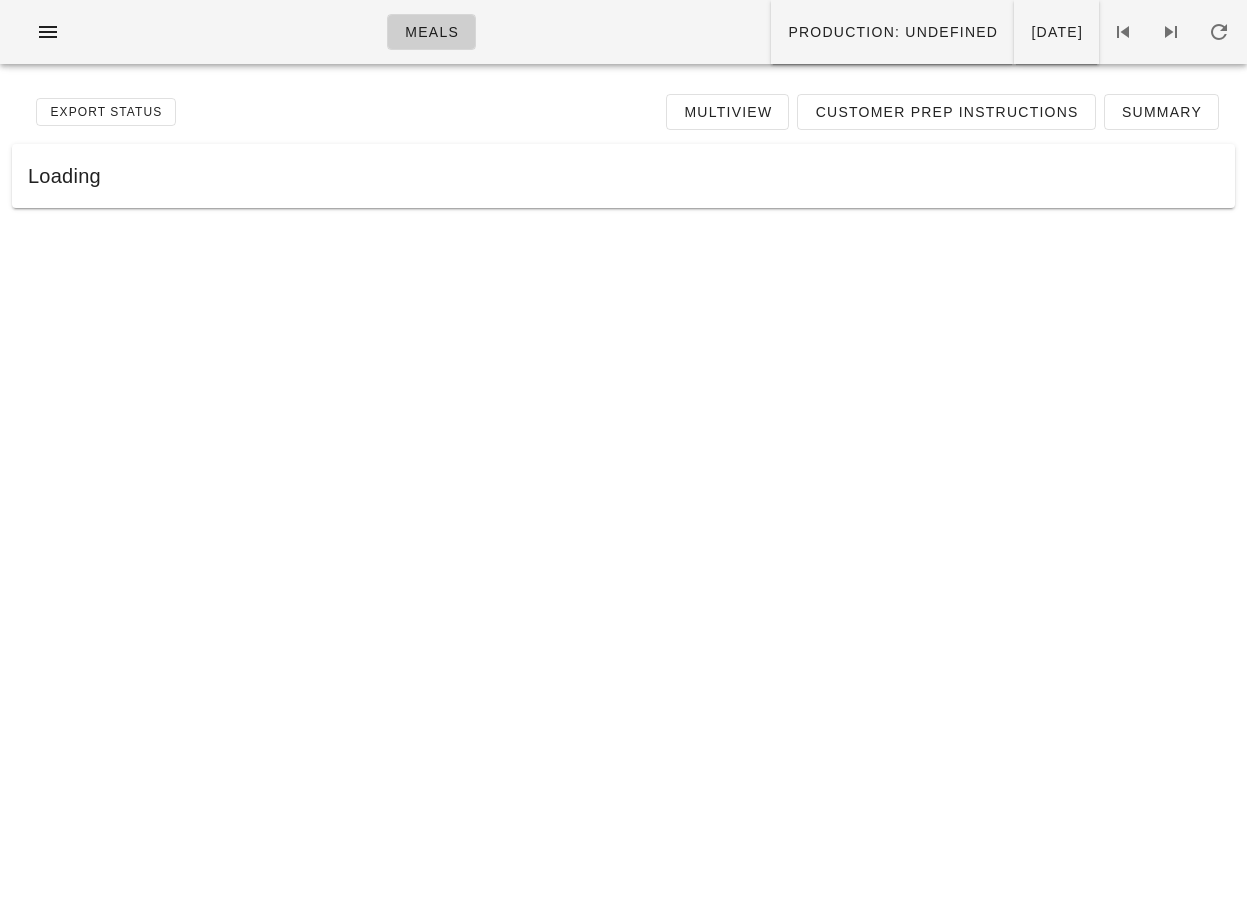 scroll, scrollTop: 0, scrollLeft: 0, axis: both 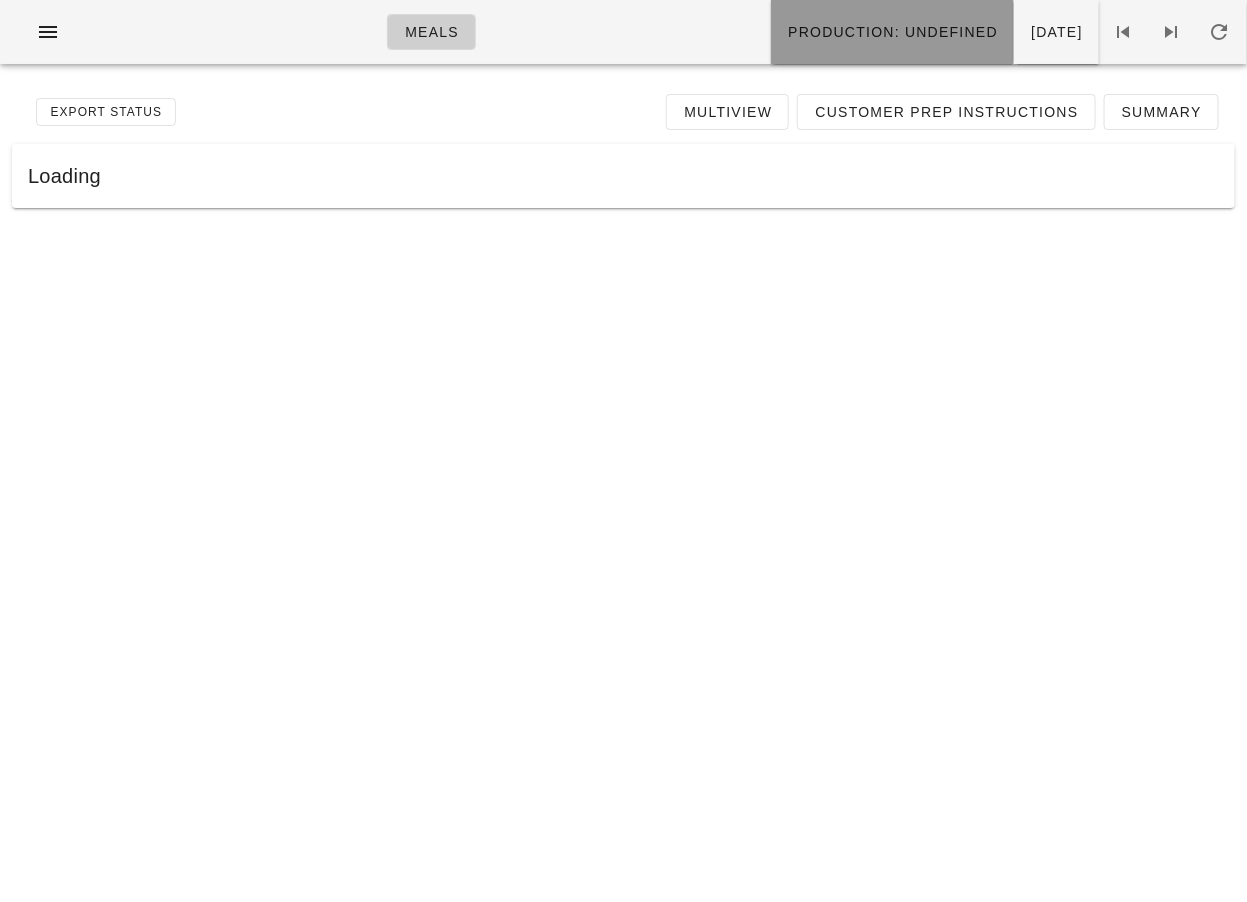 click on "Production: undefined" at bounding box center (892, 32) 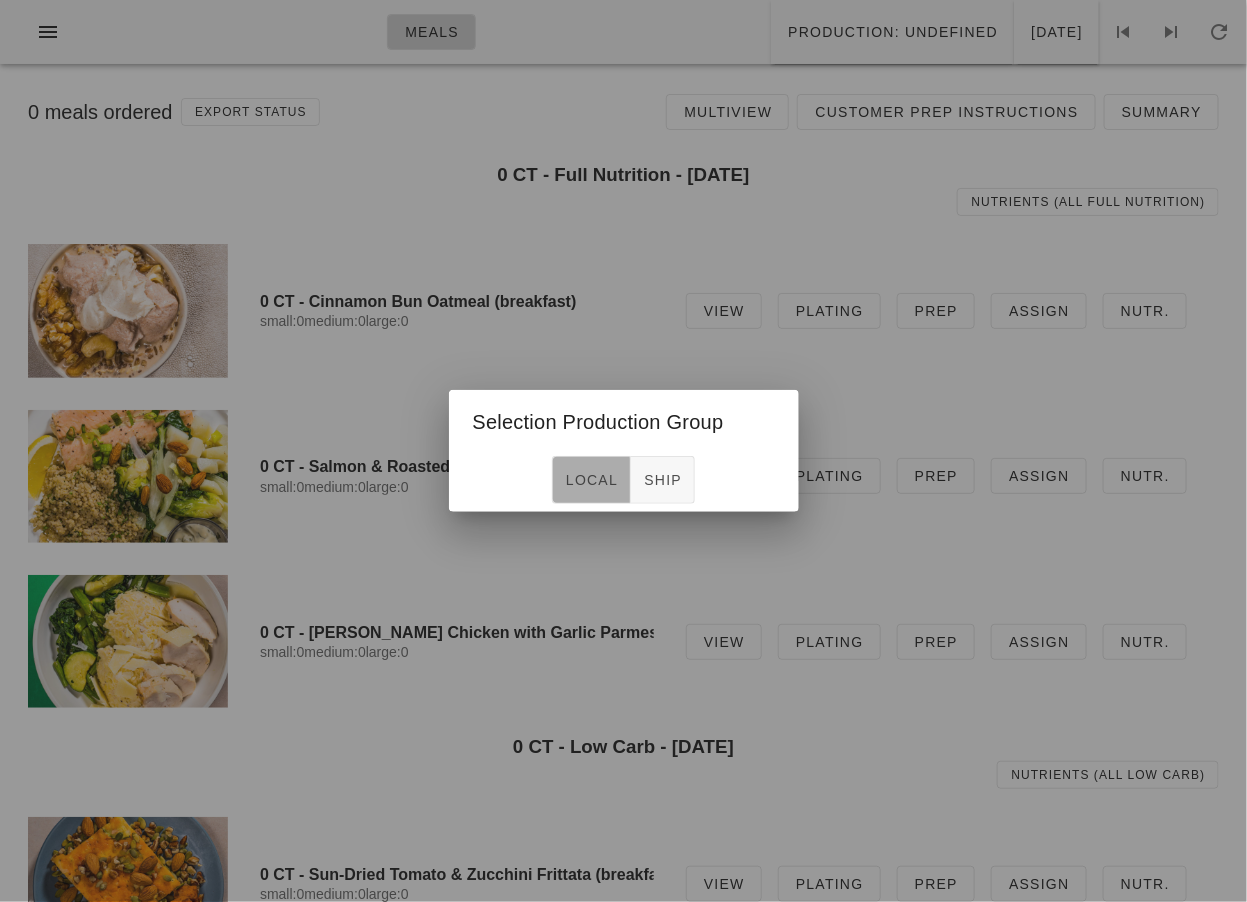 click on "local" at bounding box center (591, 480) 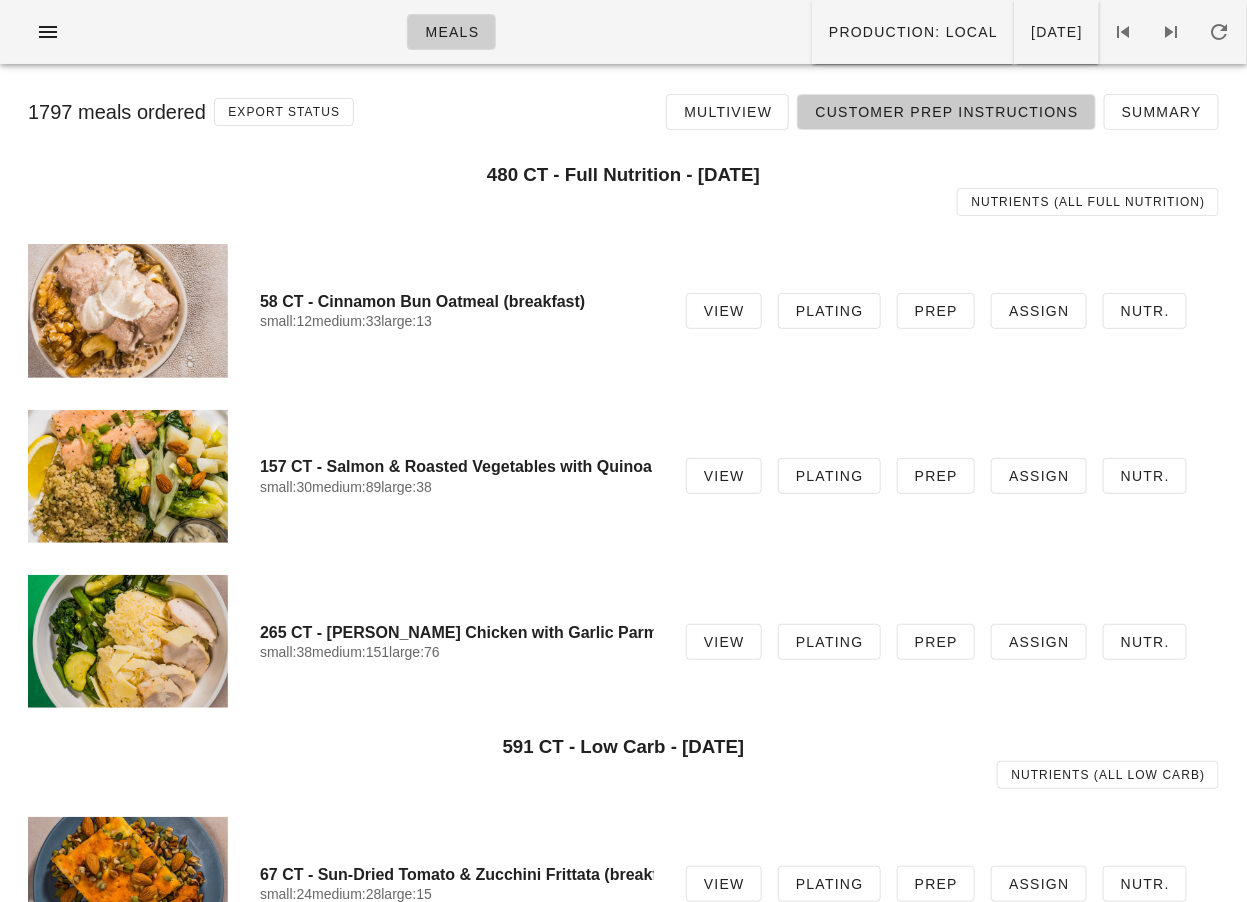 click on "Customer Prep Instructions" at bounding box center [946, 112] 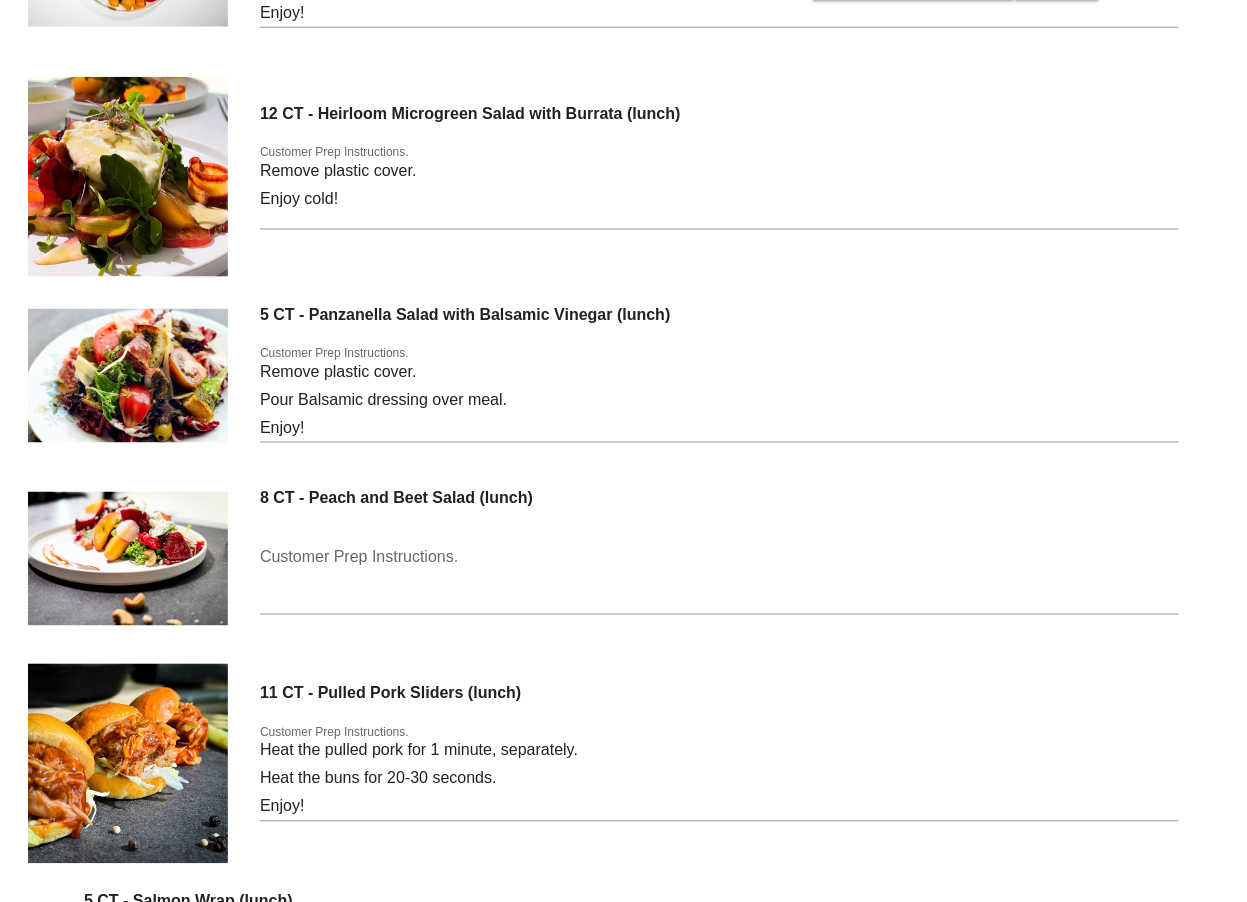 scroll, scrollTop: 5745, scrollLeft: 0, axis: vertical 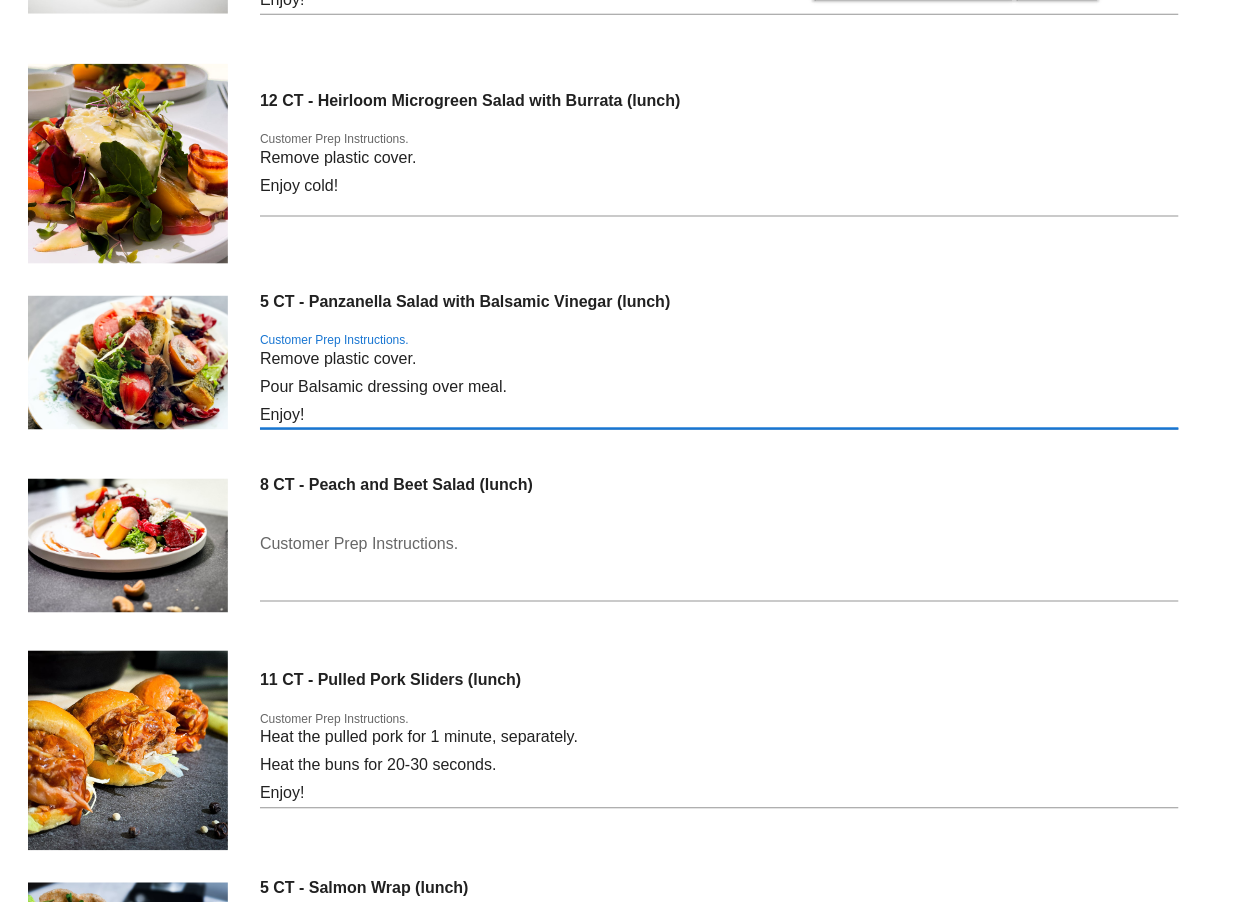 drag, startPoint x: 346, startPoint y: 412, endPoint x: 219, endPoint y: 361, distance: 136.85759 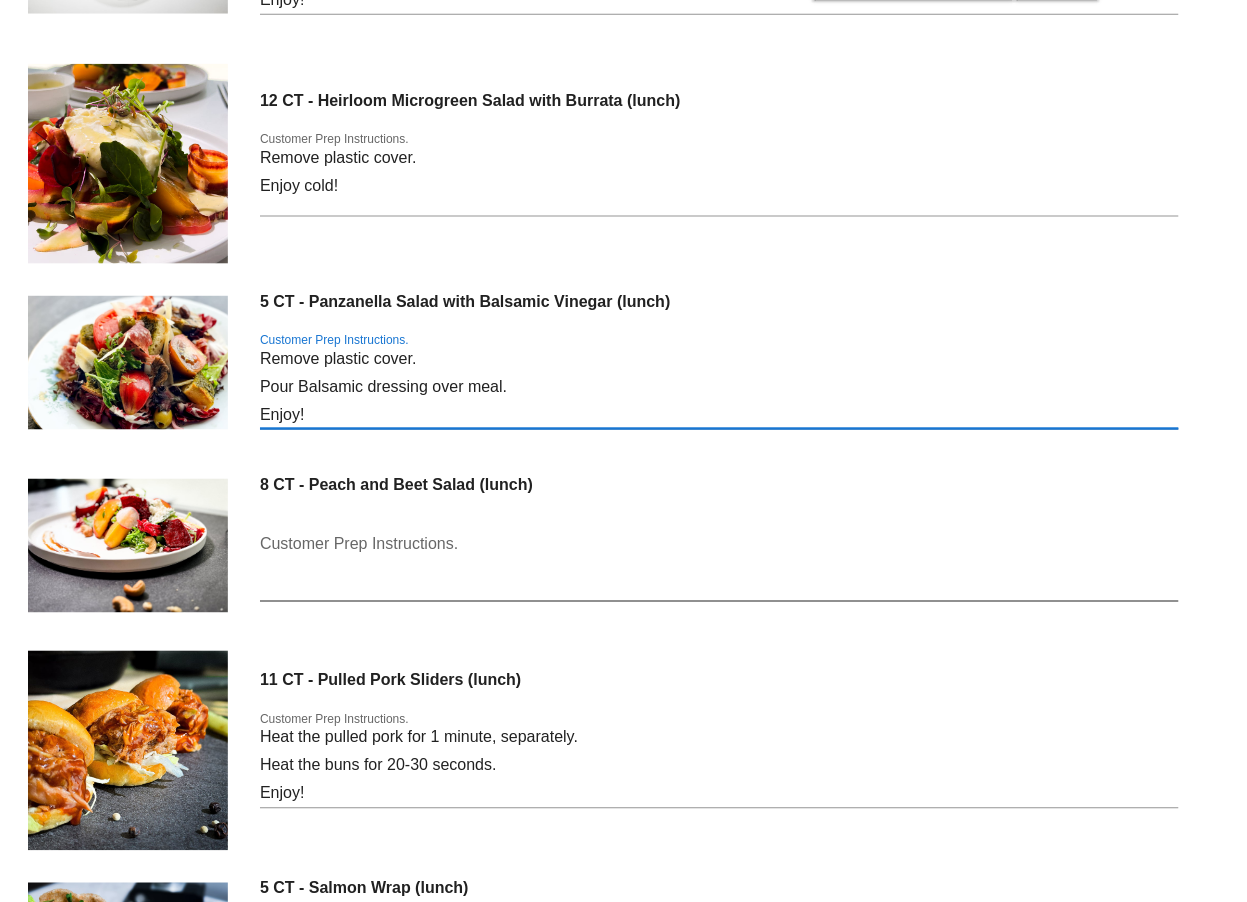 click on "Customer Prep Instructions." at bounding box center (719, 565) 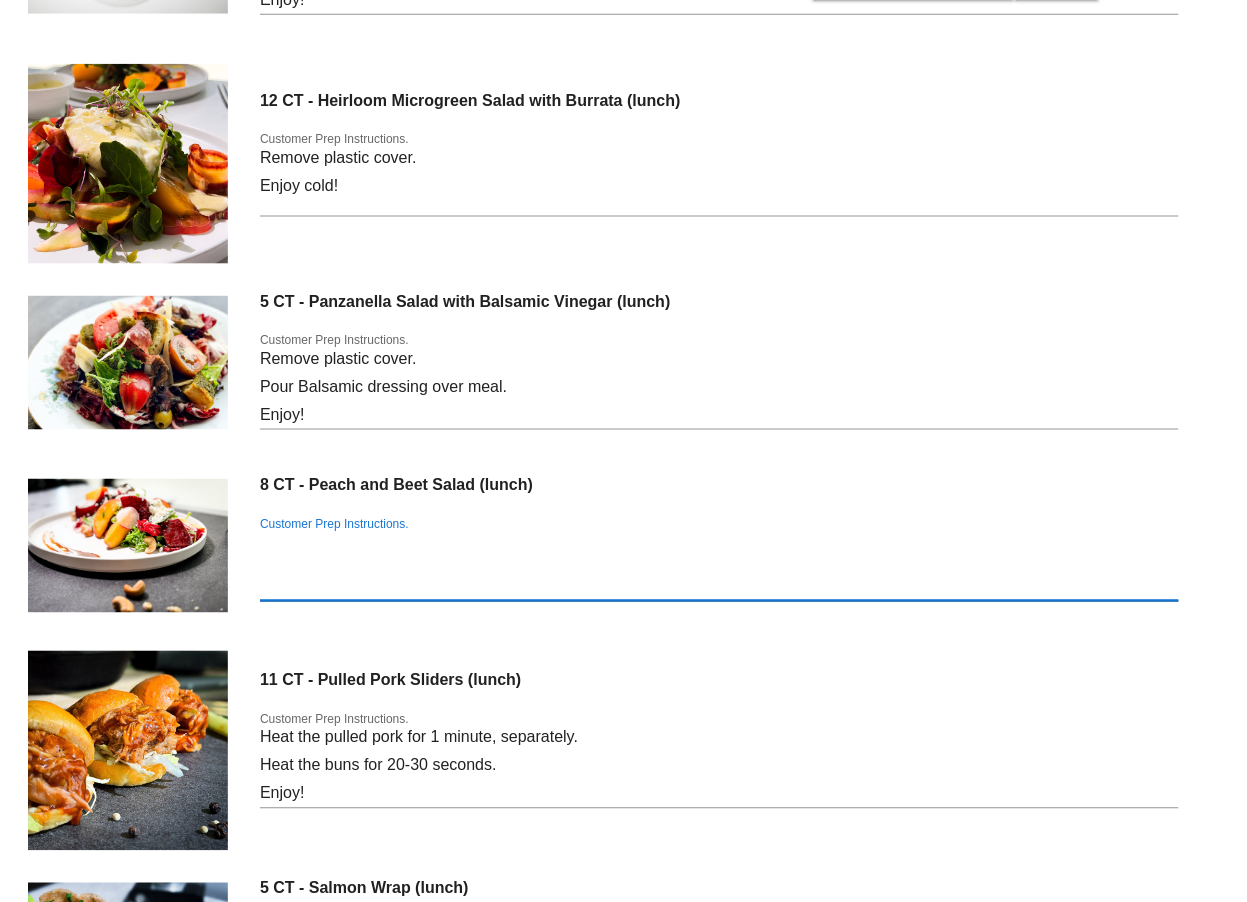 paste on "Remove plastic cover.
Pour Balsamic dressing over meal.
Enjoy!" 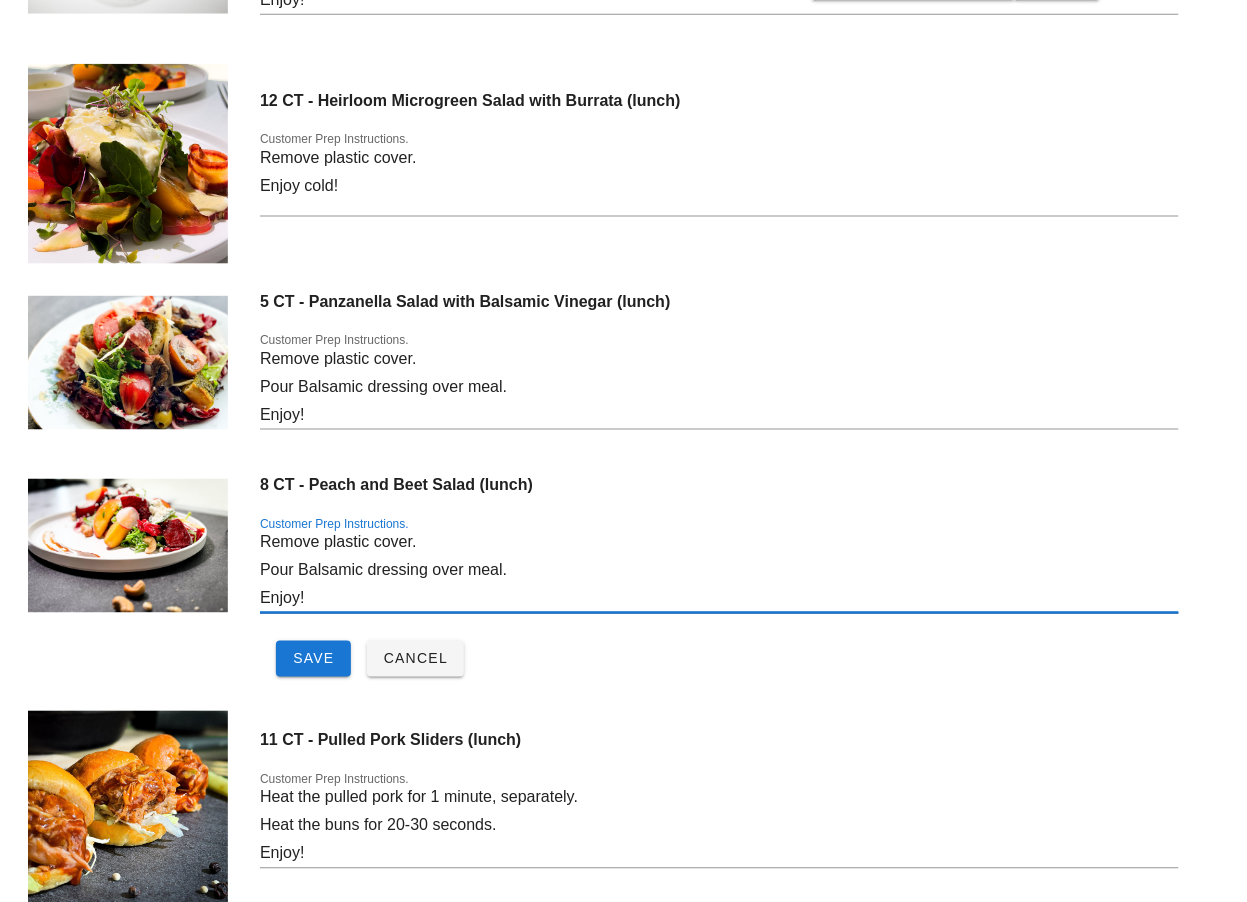 drag, startPoint x: 294, startPoint y: 569, endPoint x: 358, endPoint y: 568, distance: 64.00781 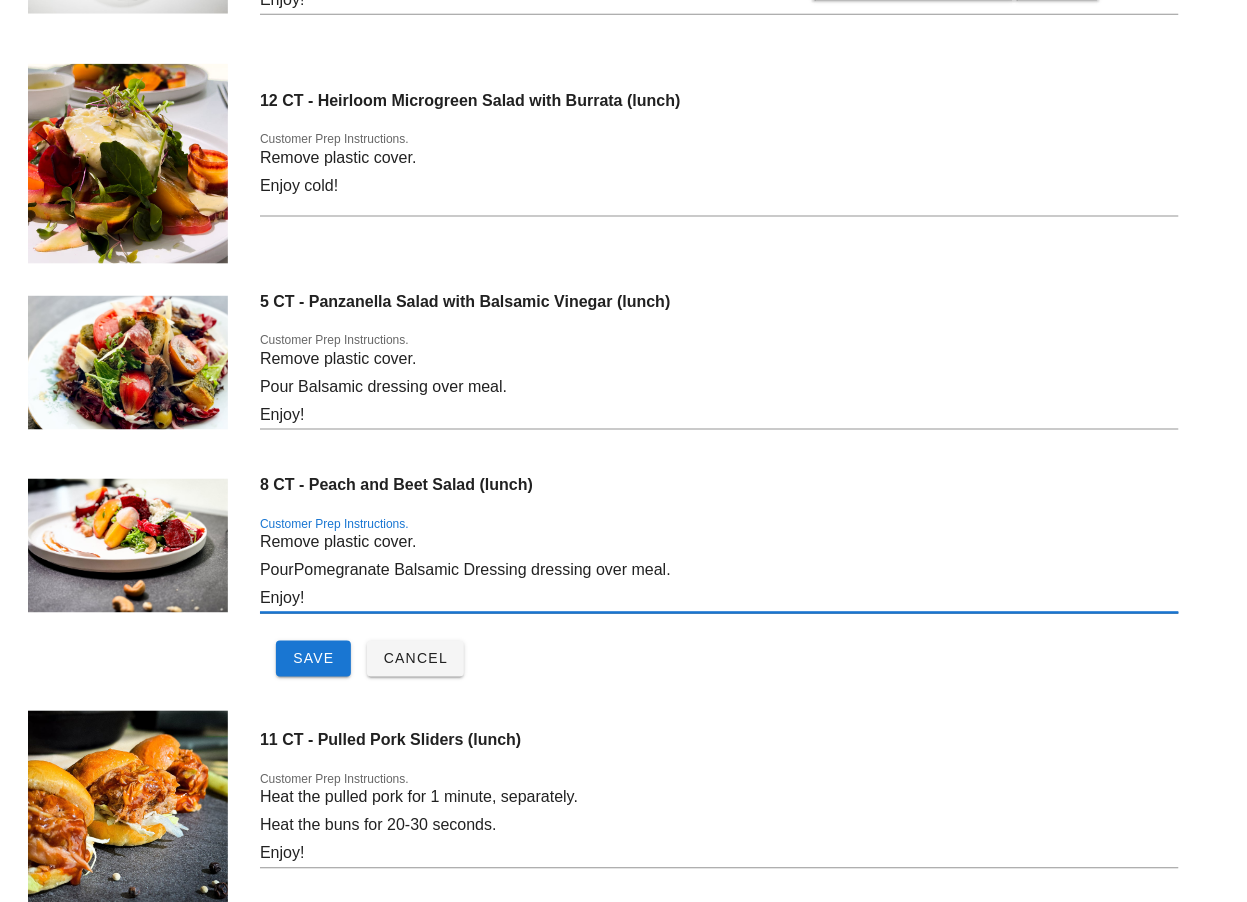 click on "Remove plastic cover.
PourPomegranate Balsamic Dressing dressing over meal.
Enjoy!" at bounding box center (719, 571) 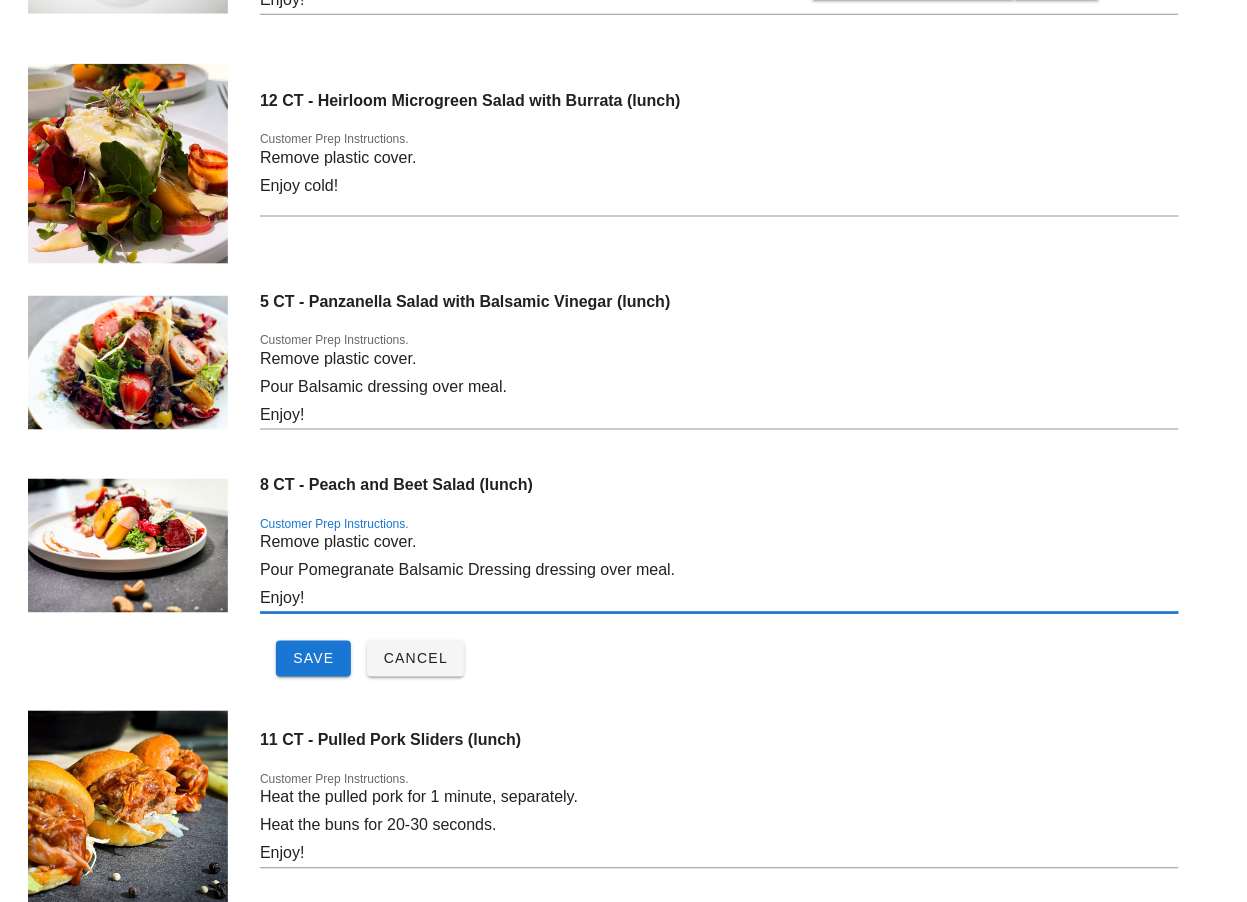 click on "Remove plastic cover.
Pour Pomegranate Balsamic Dressing dressing over meal.
Enjoy!" at bounding box center (719, 571) 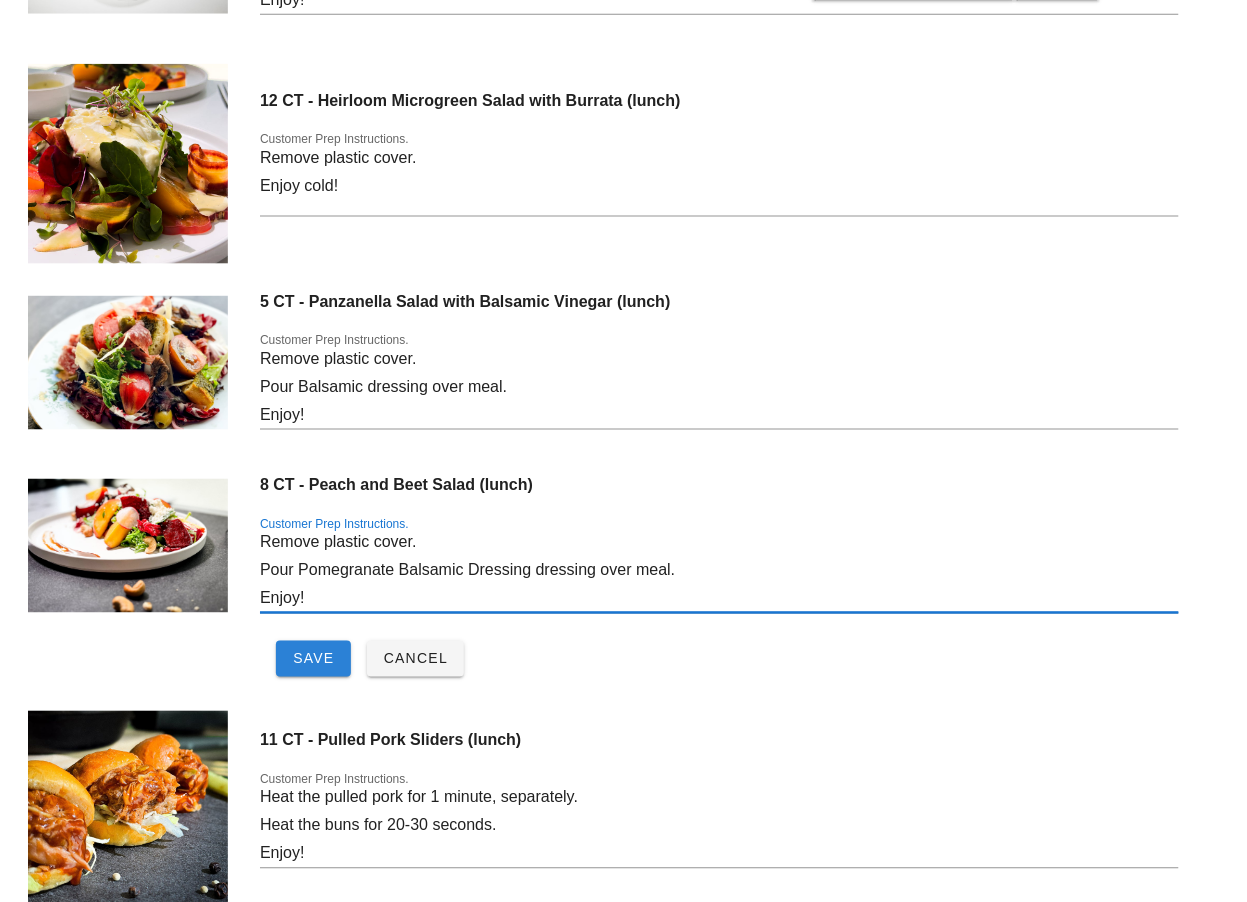 type on "Remove plastic cover.
Pour Pomegranate Balsamic Dressing dressing over meal.
Enjoy!" 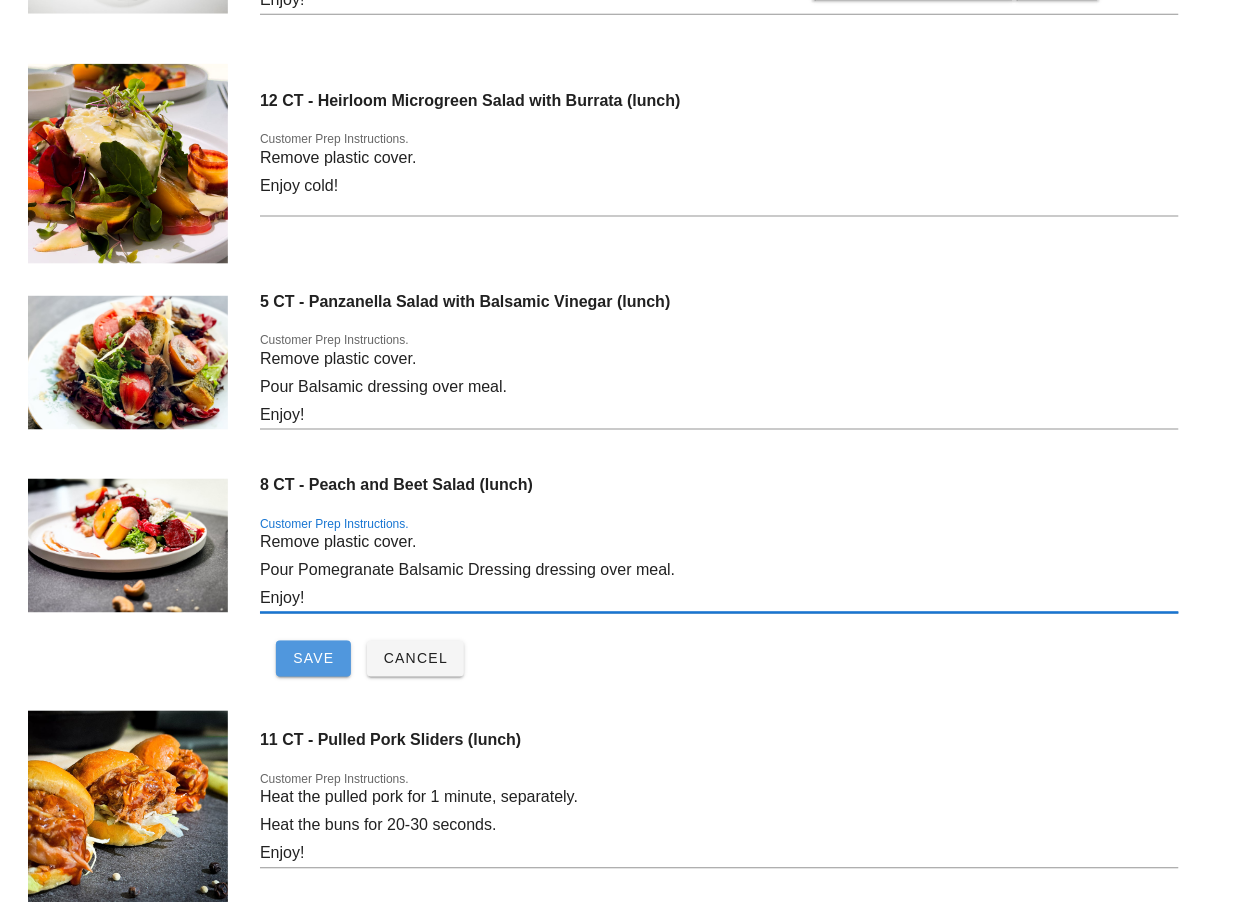 click on "Save" at bounding box center [313, 659] 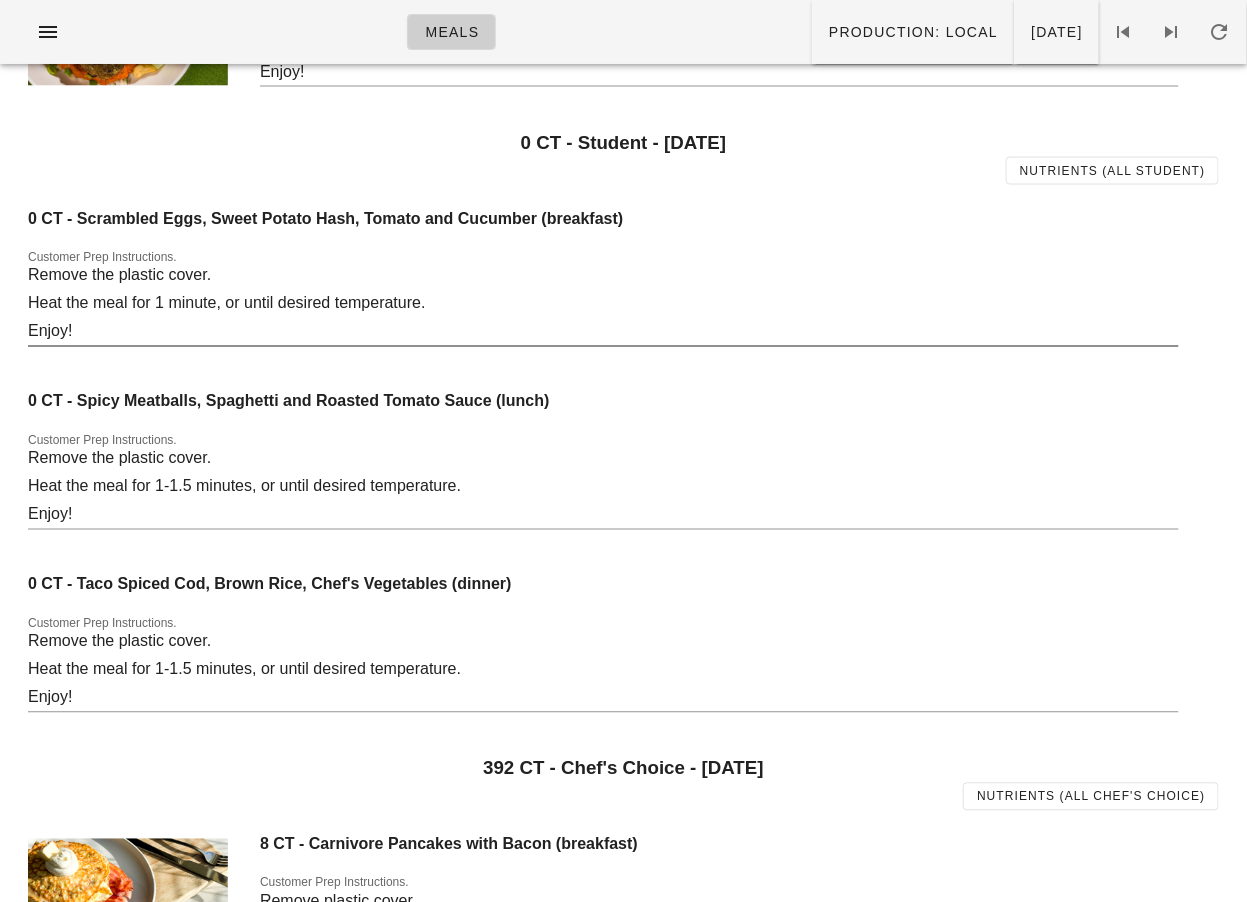 scroll, scrollTop: 3360, scrollLeft: 0, axis: vertical 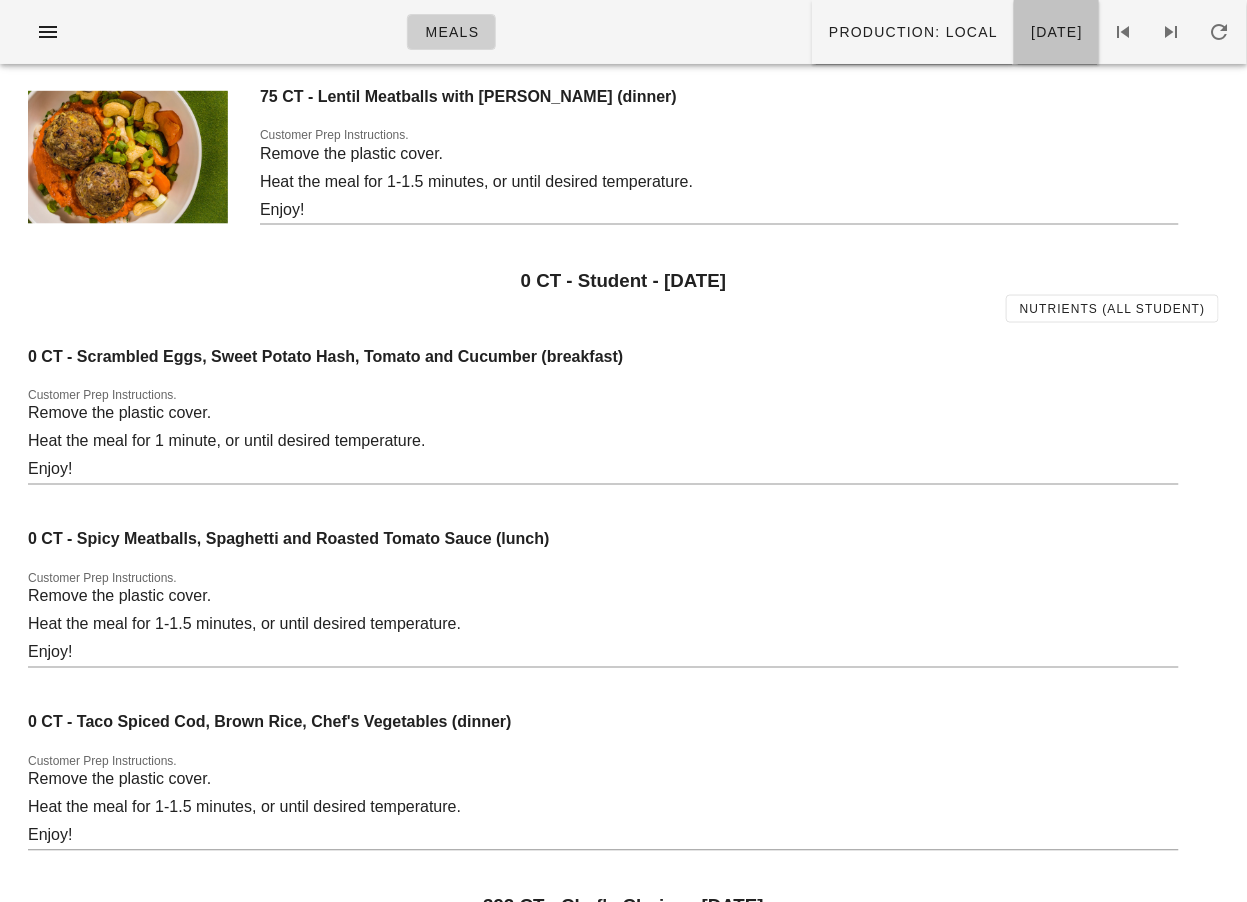 click on "[DATE]" at bounding box center (1056, 32) 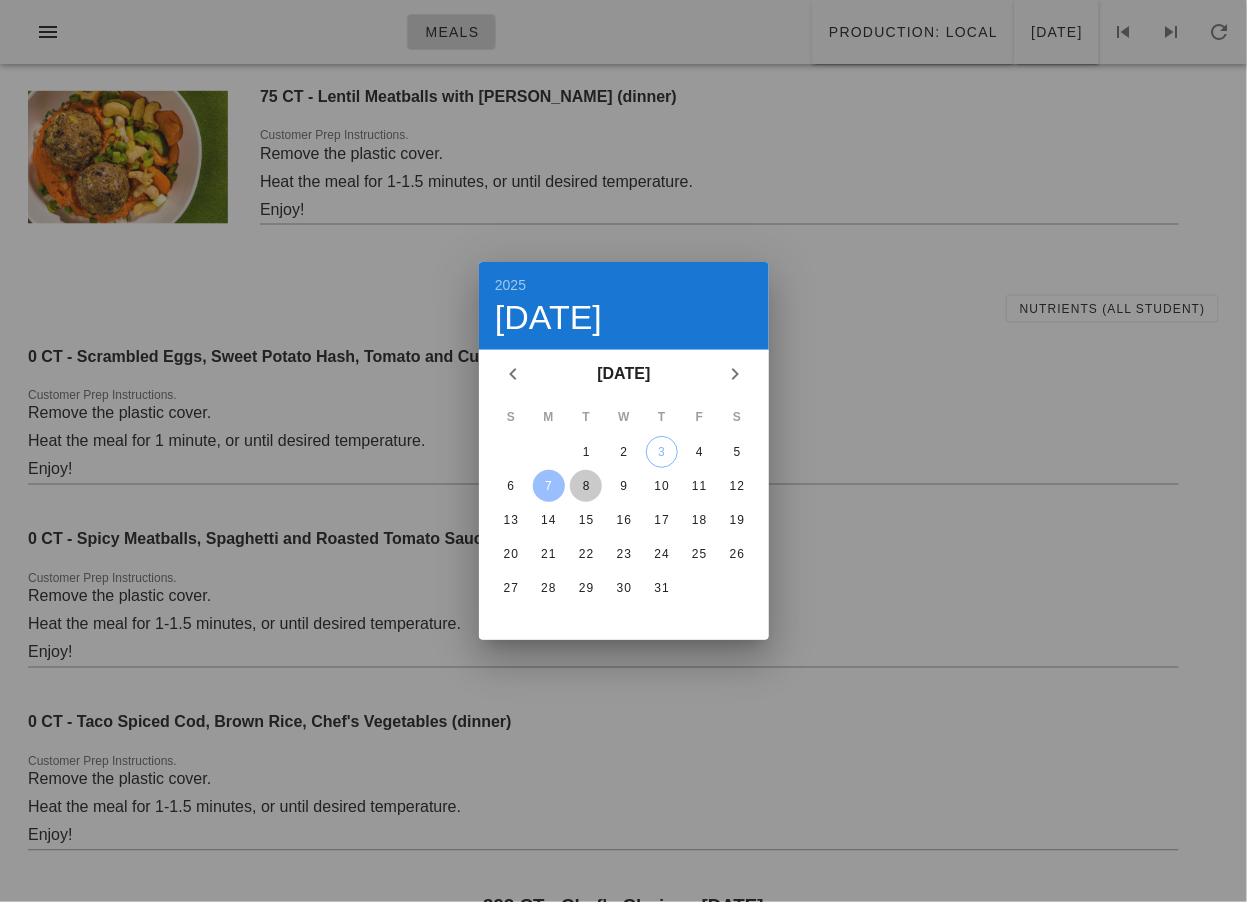 click on "8" at bounding box center [586, 486] 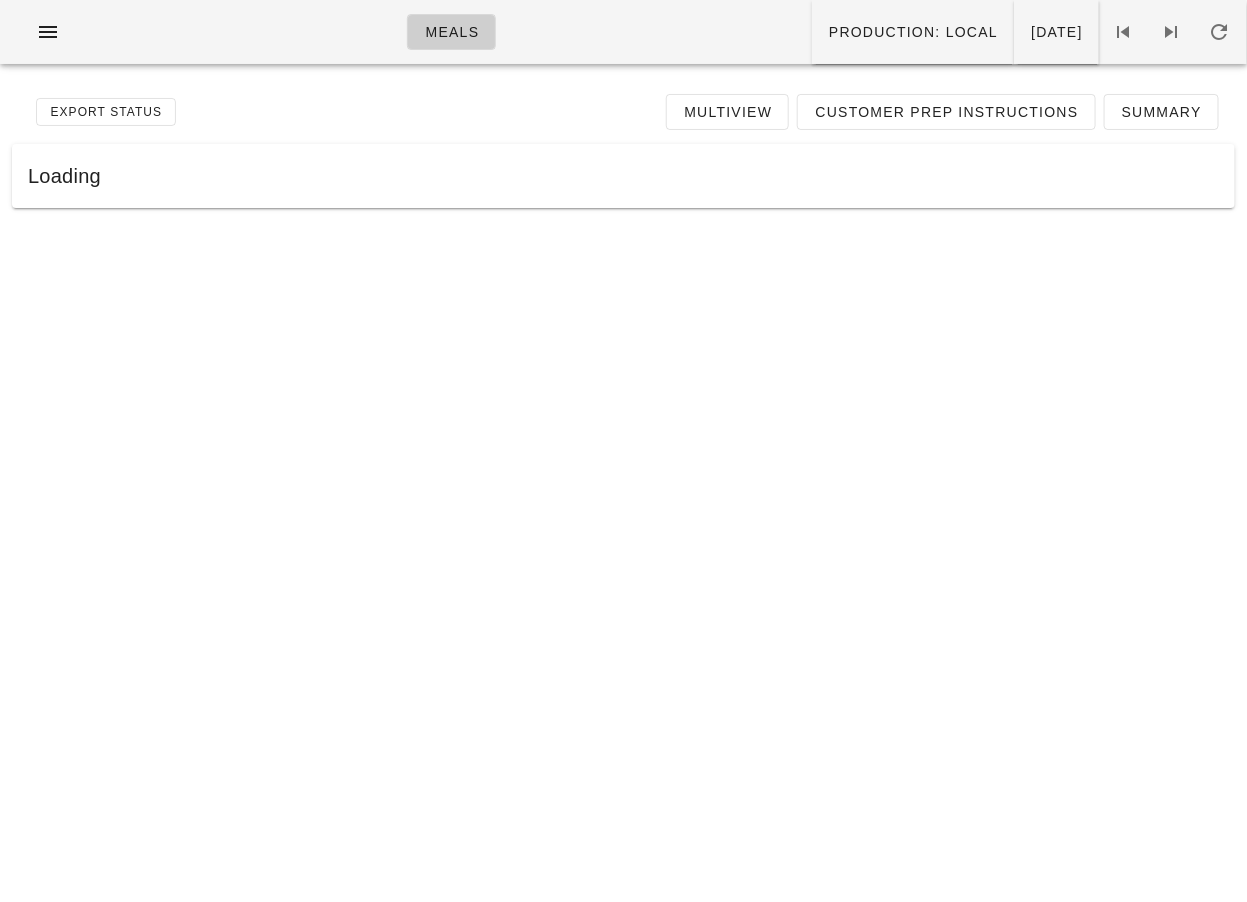 scroll, scrollTop: 0, scrollLeft: 0, axis: both 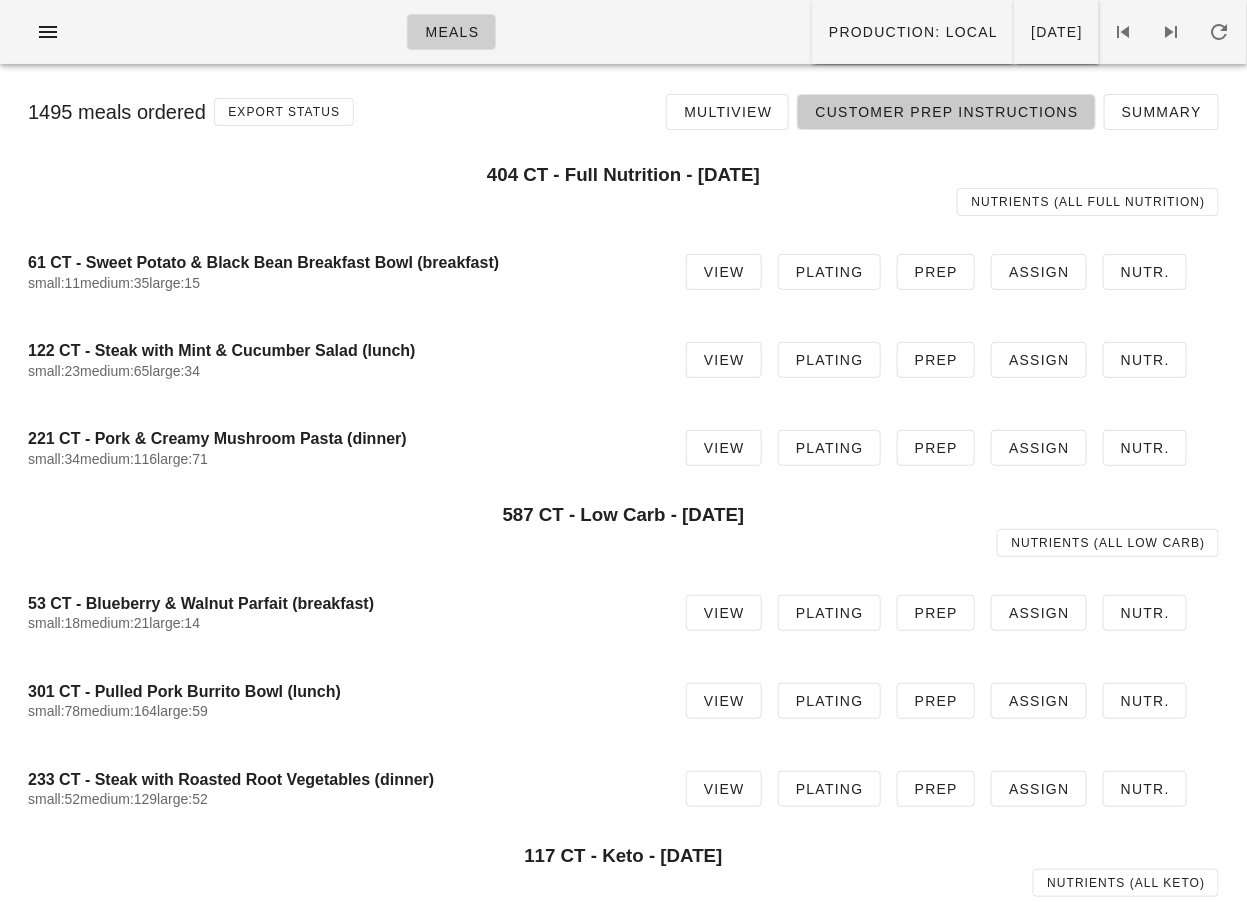 click on "Customer Prep Instructions" at bounding box center (946, 112) 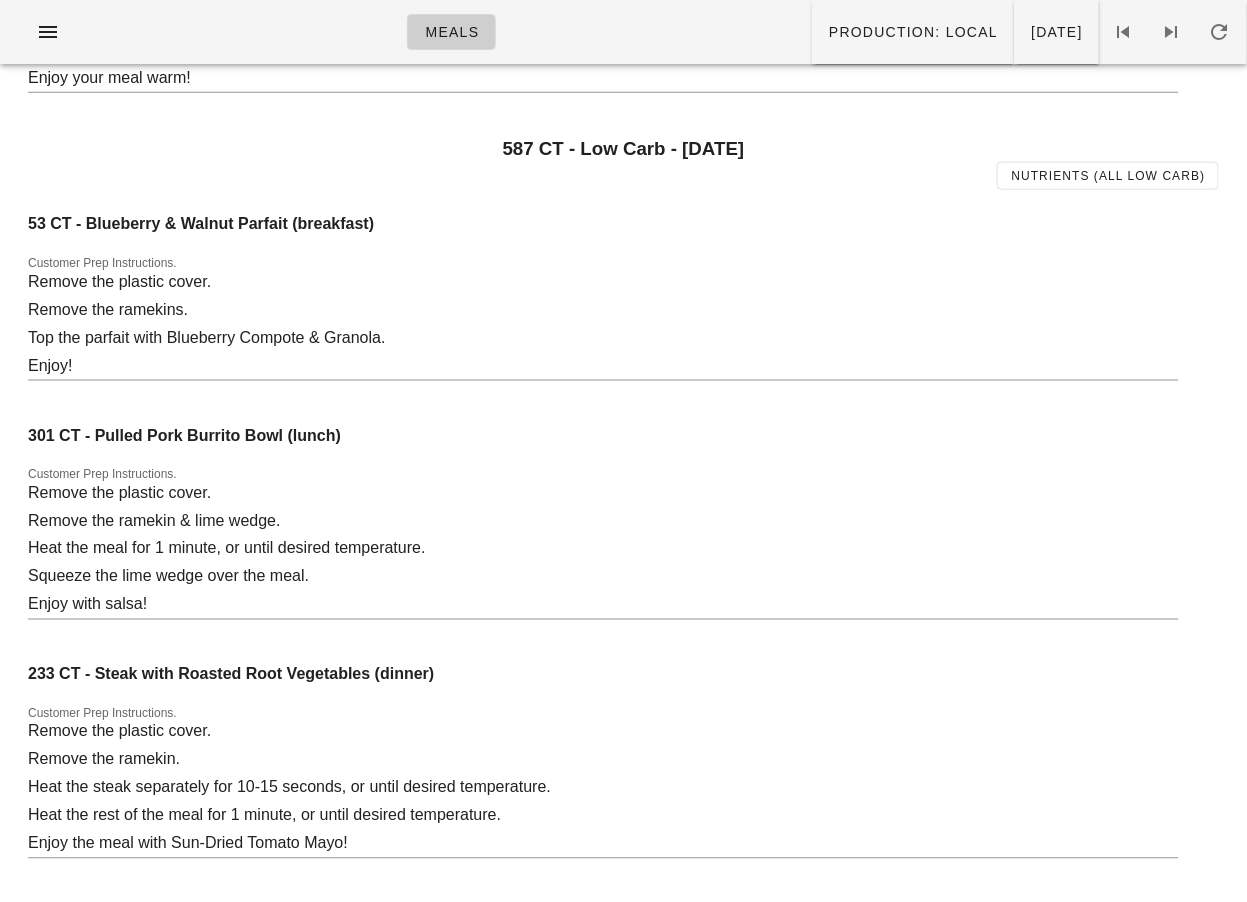scroll, scrollTop: 535, scrollLeft: 0, axis: vertical 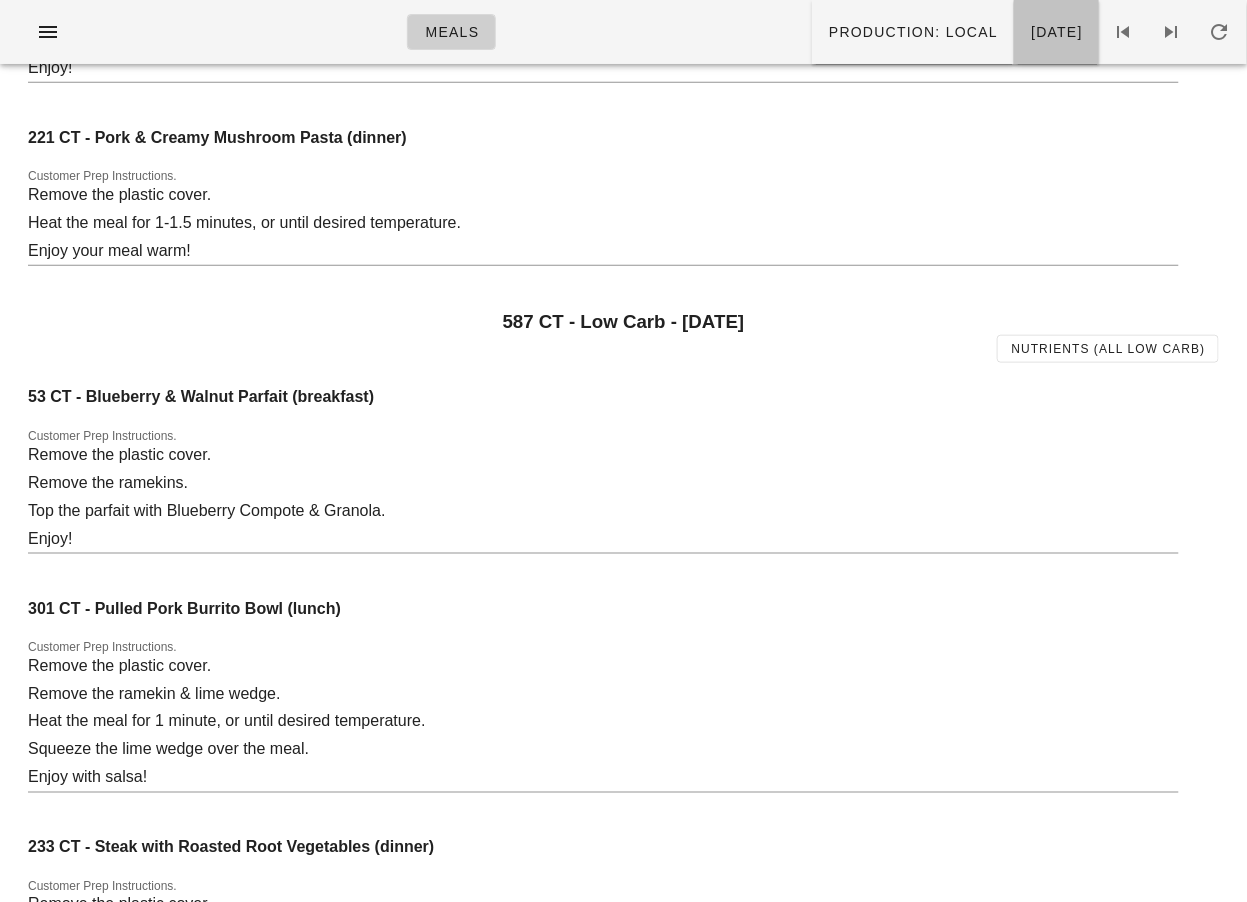 click on "[DATE]" at bounding box center (1056, 32) 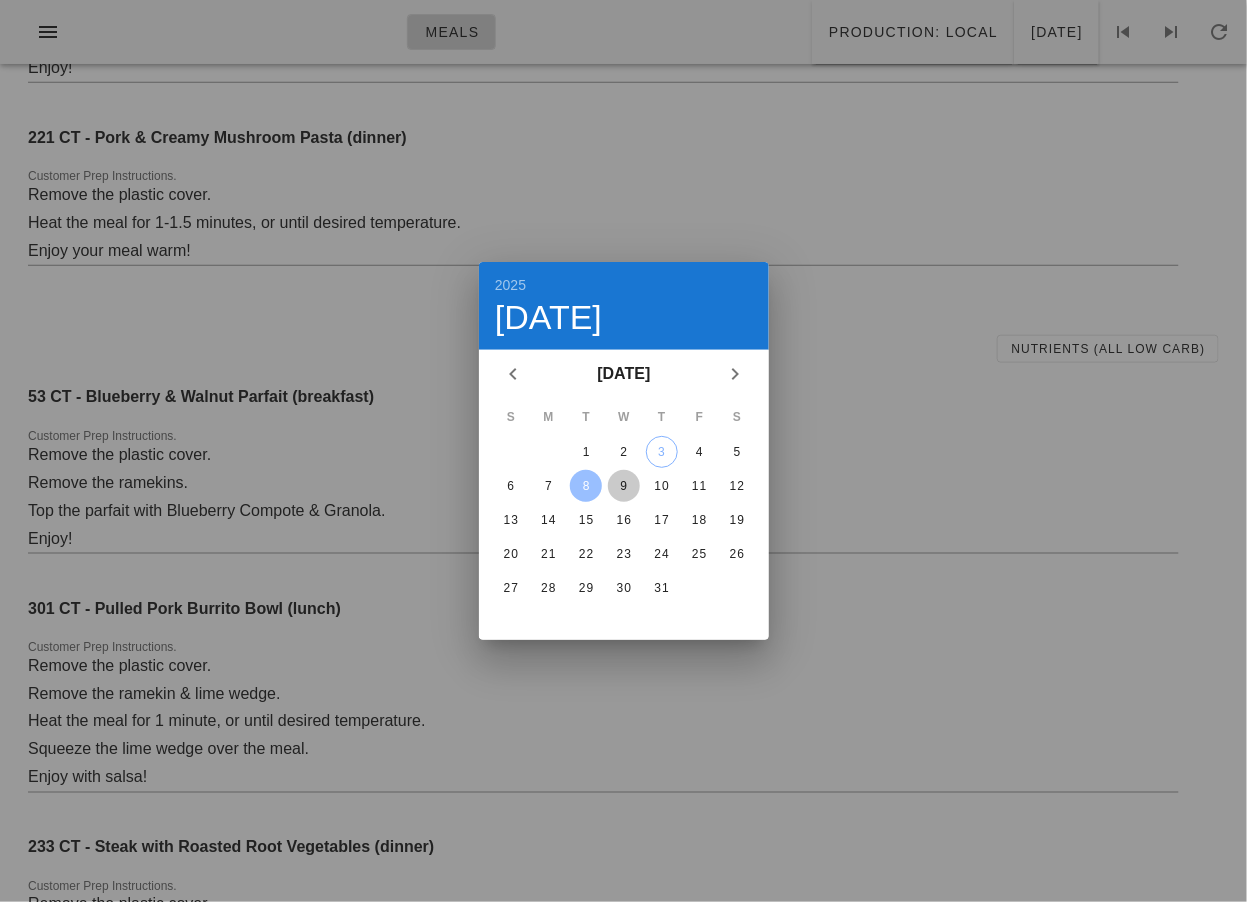 click on "9" at bounding box center (623, 486) 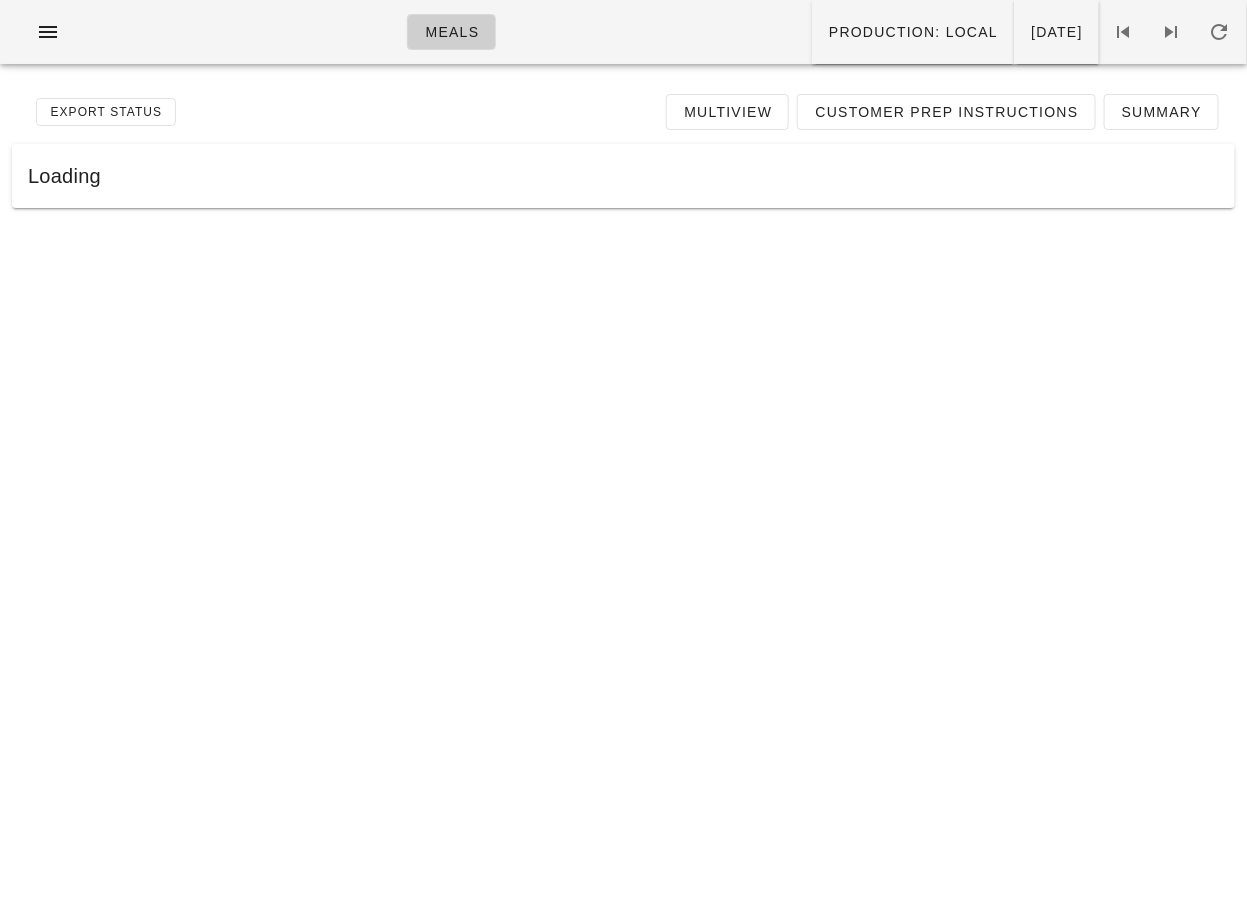 scroll, scrollTop: 0, scrollLeft: 0, axis: both 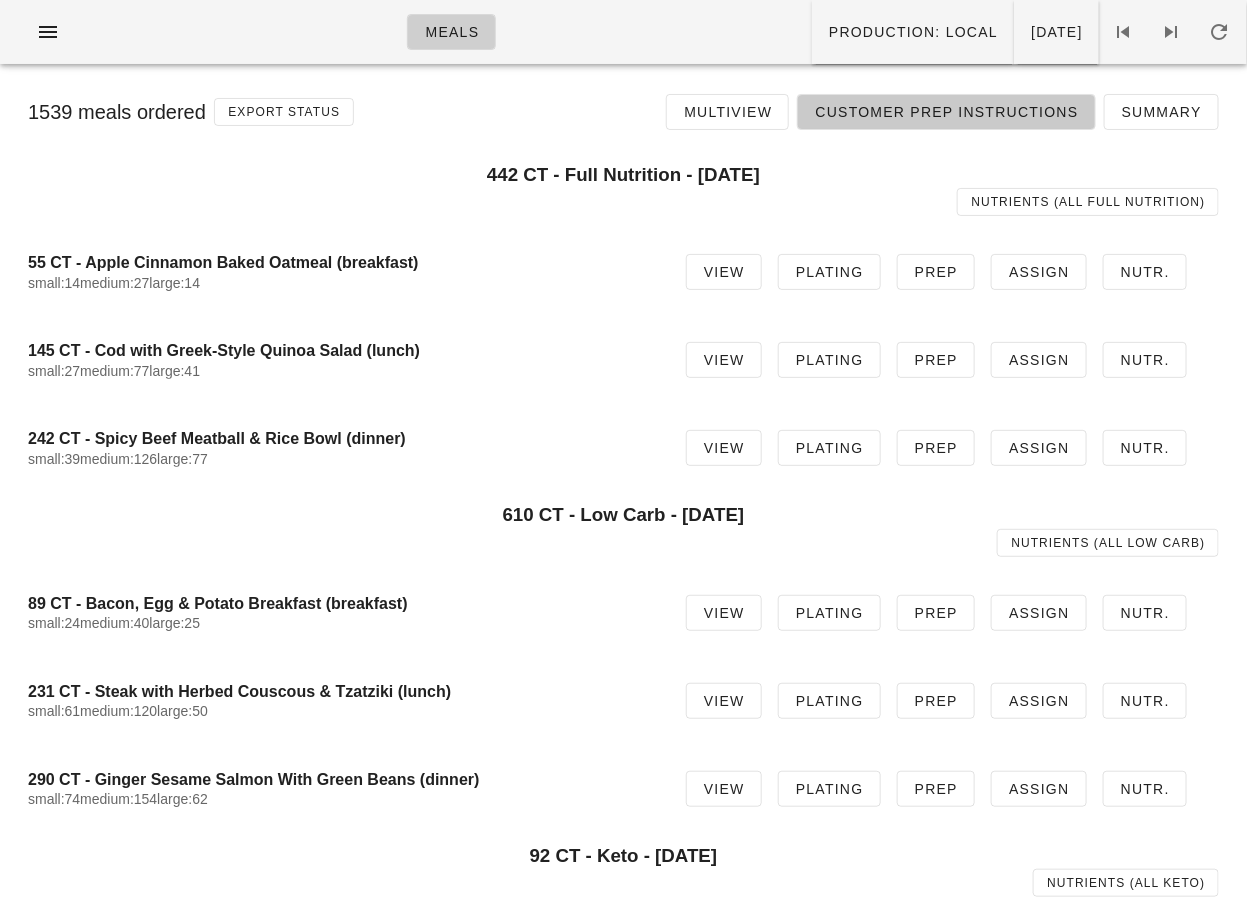 click on "Customer Prep Instructions" at bounding box center [946, 112] 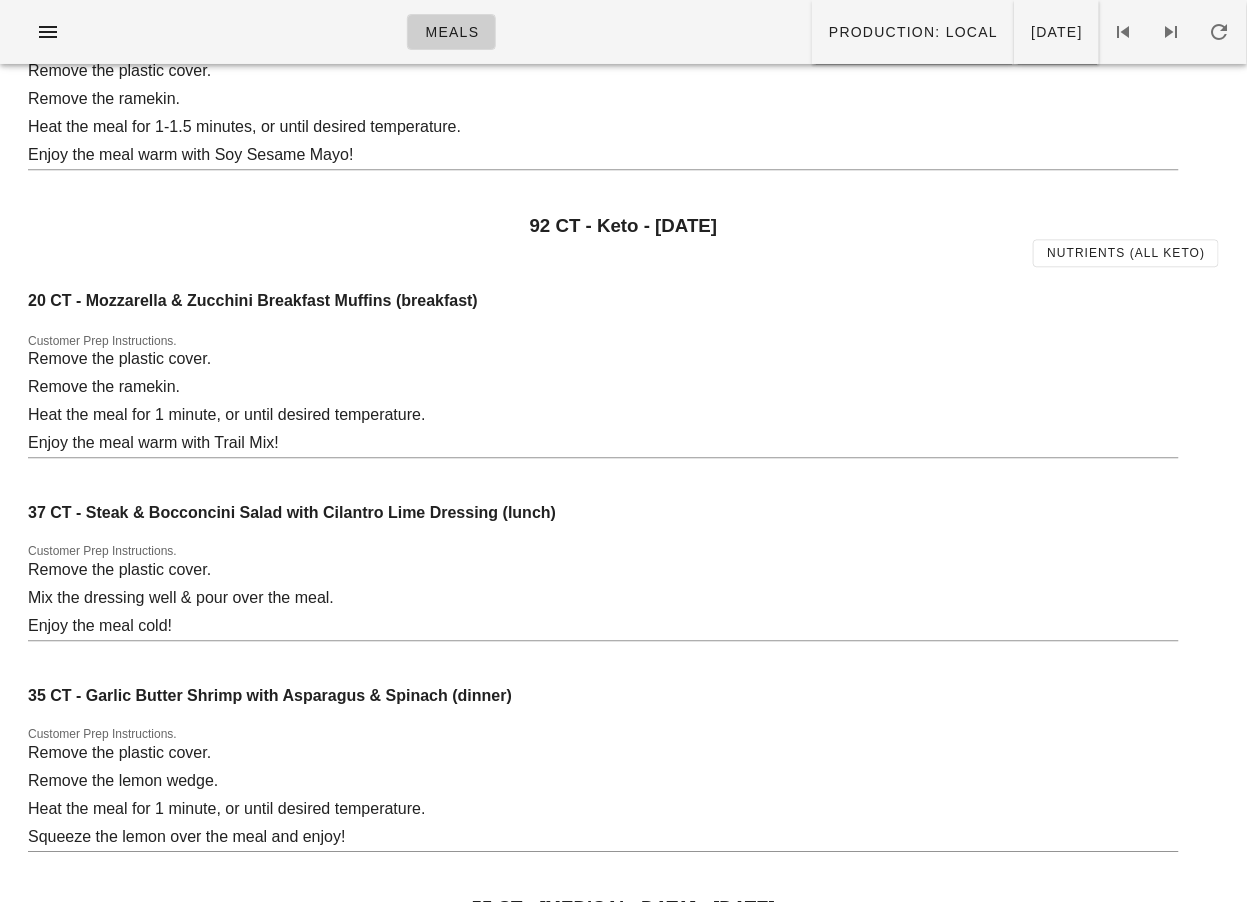 scroll, scrollTop: 0, scrollLeft: 0, axis: both 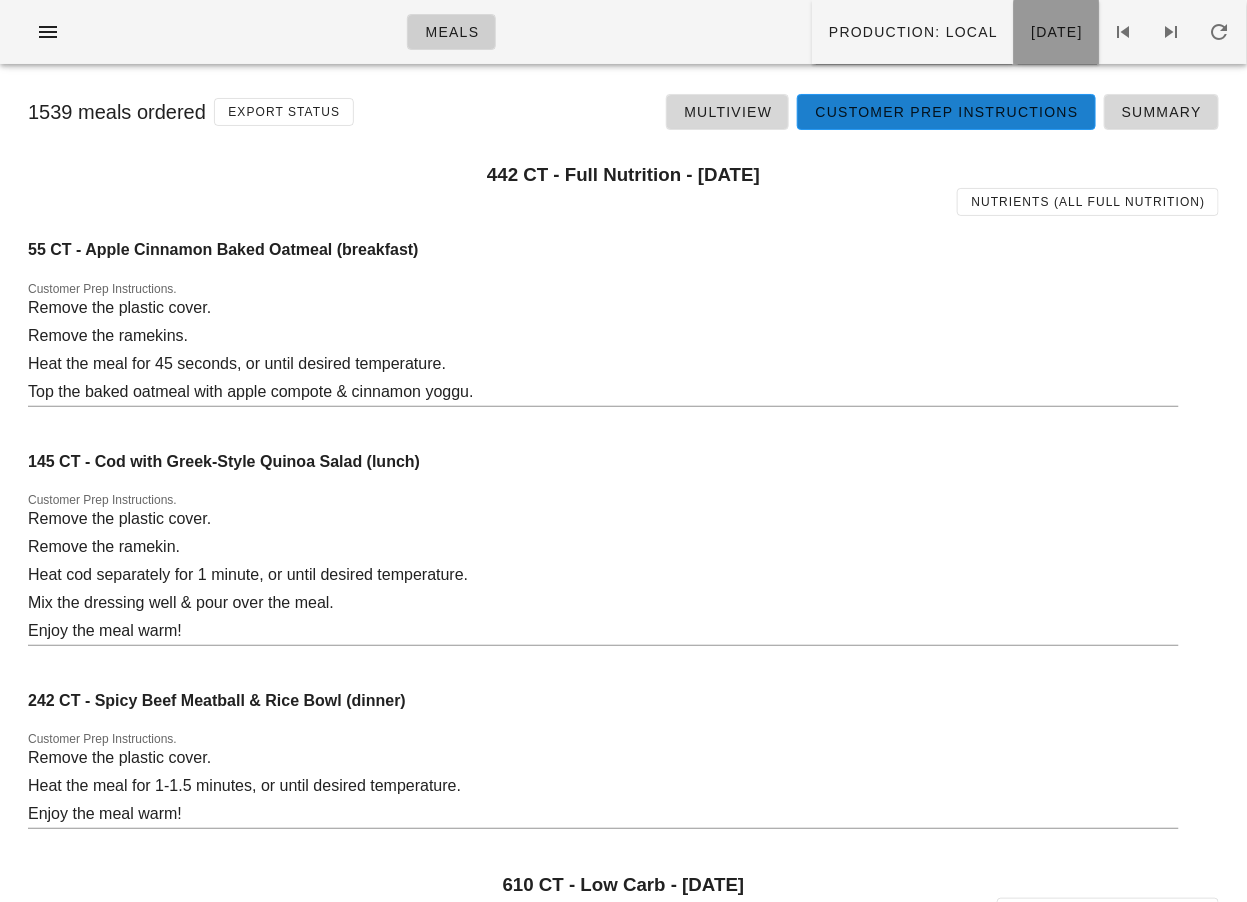 click on "[DATE]" at bounding box center [1056, 32] 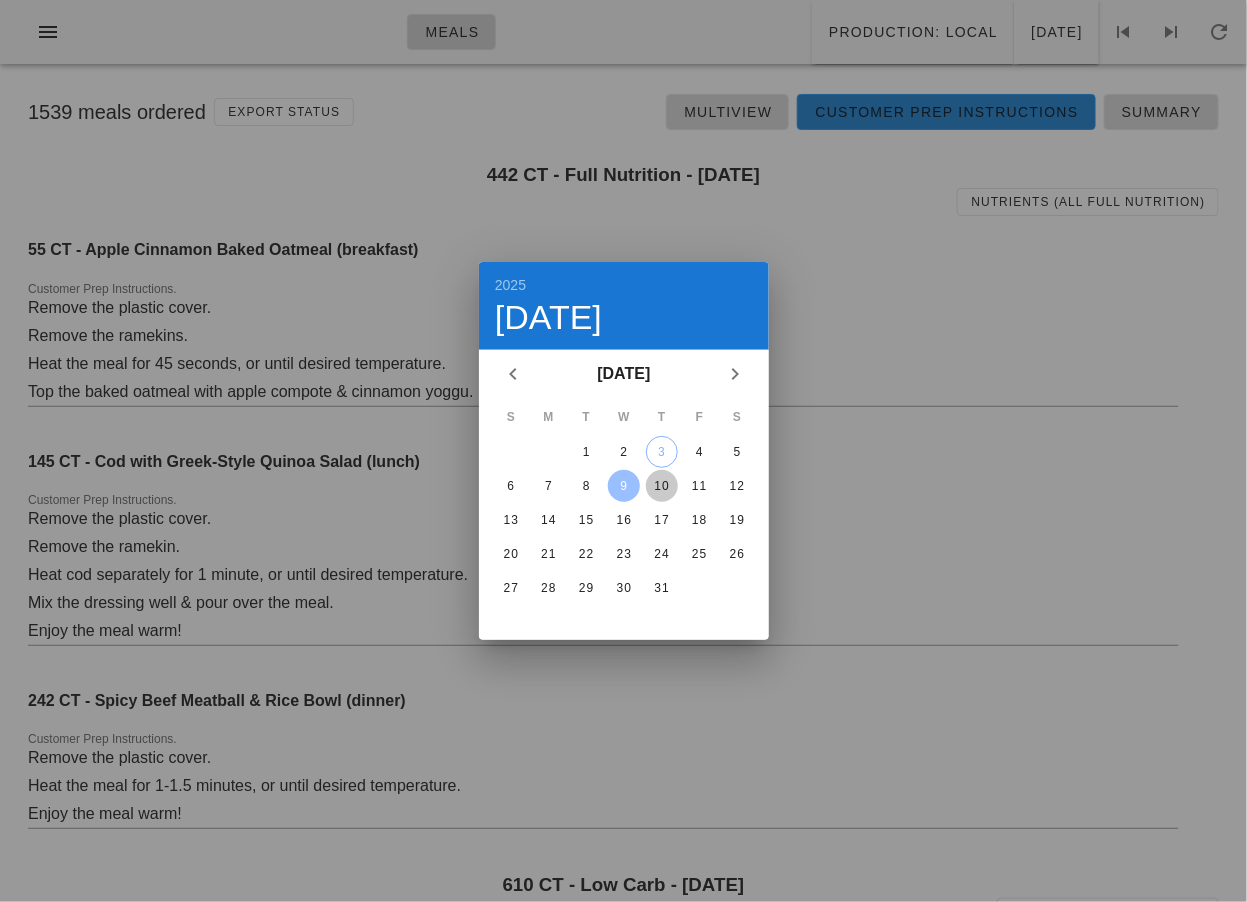 click on "10" at bounding box center (661, 486) 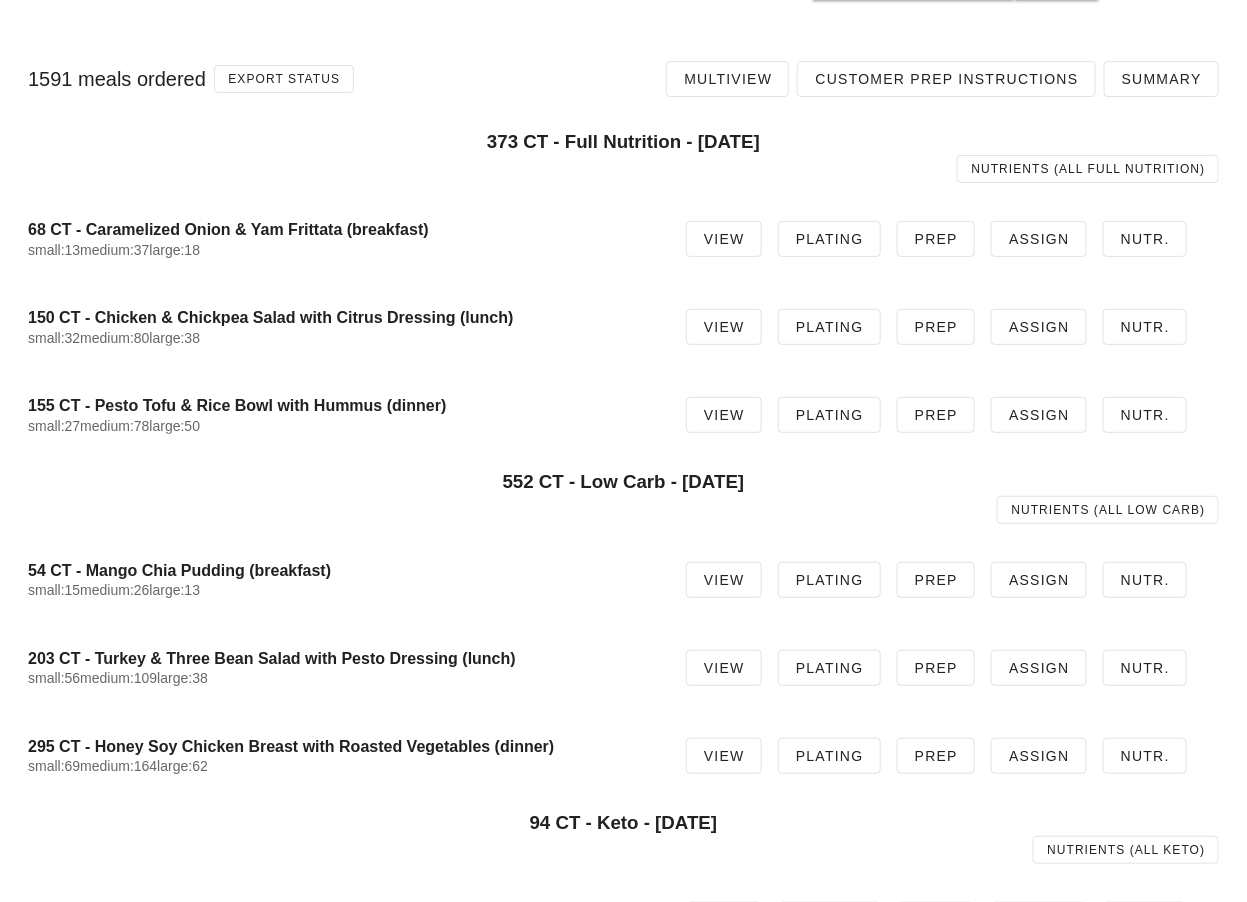 scroll, scrollTop: 48, scrollLeft: 0, axis: vertical 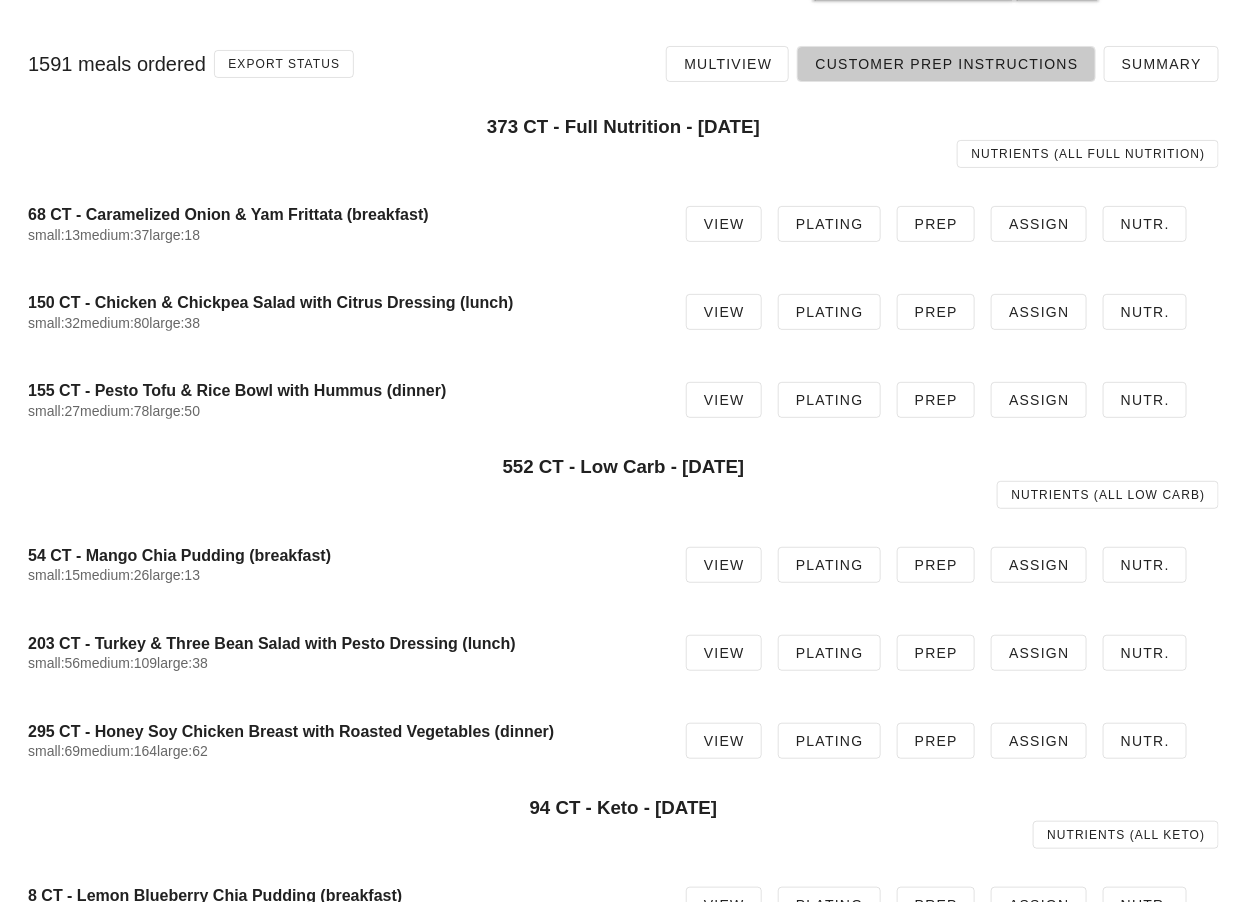 click on "Customer Prep Instructions" at bounding box center (946, 64) 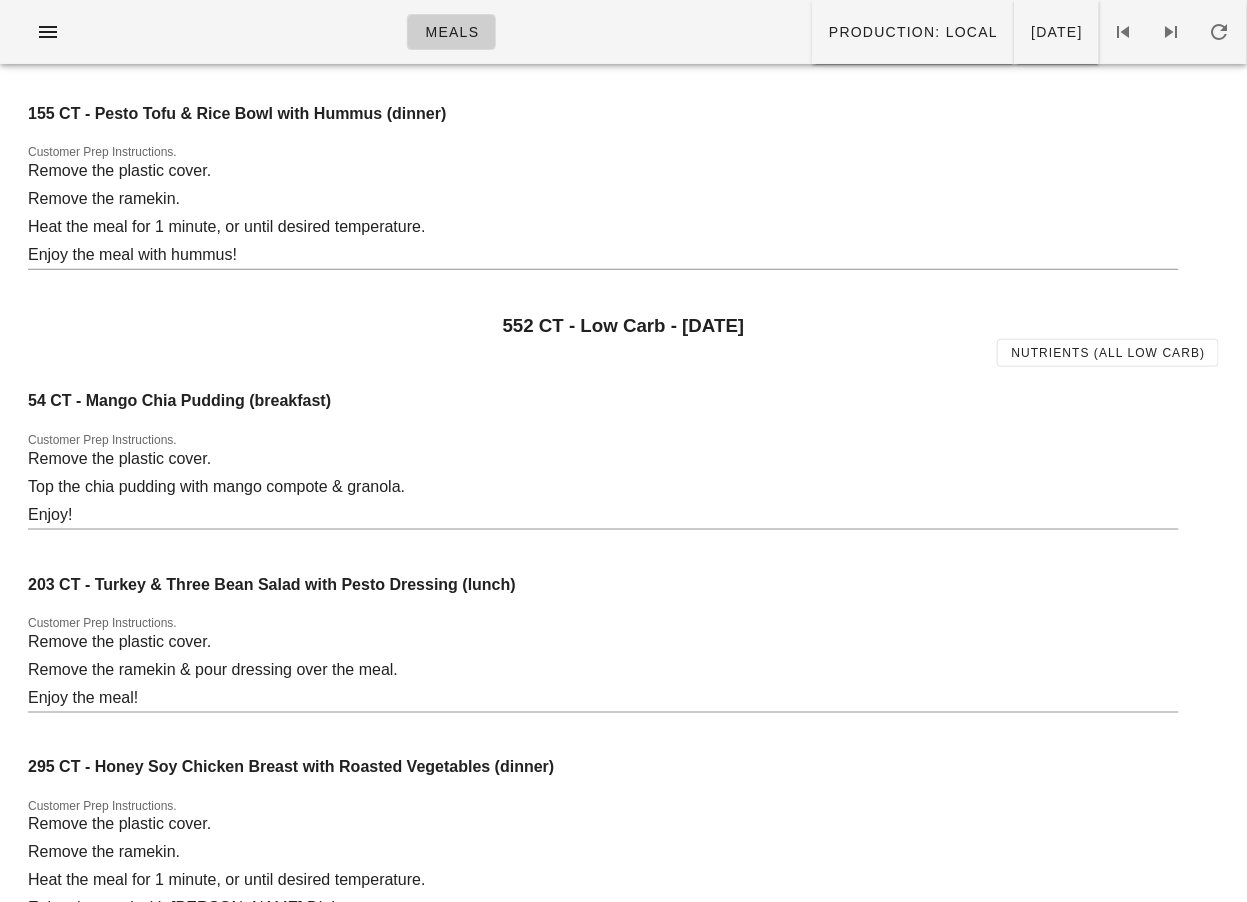 scroll, scrollTop: 0, scrollLeft: 0, axis: both 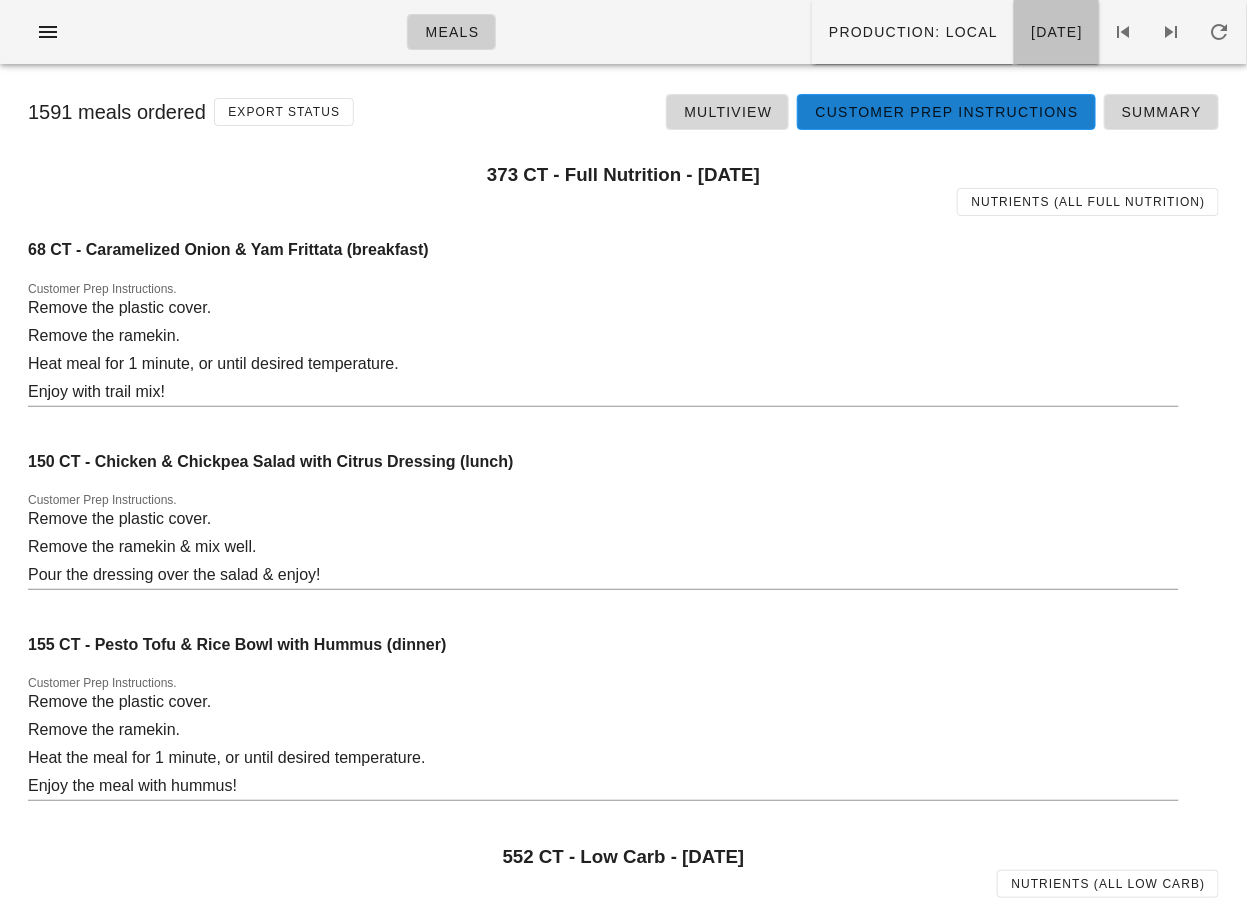 click on "[DATE]" at bounding box center (1056, 32) 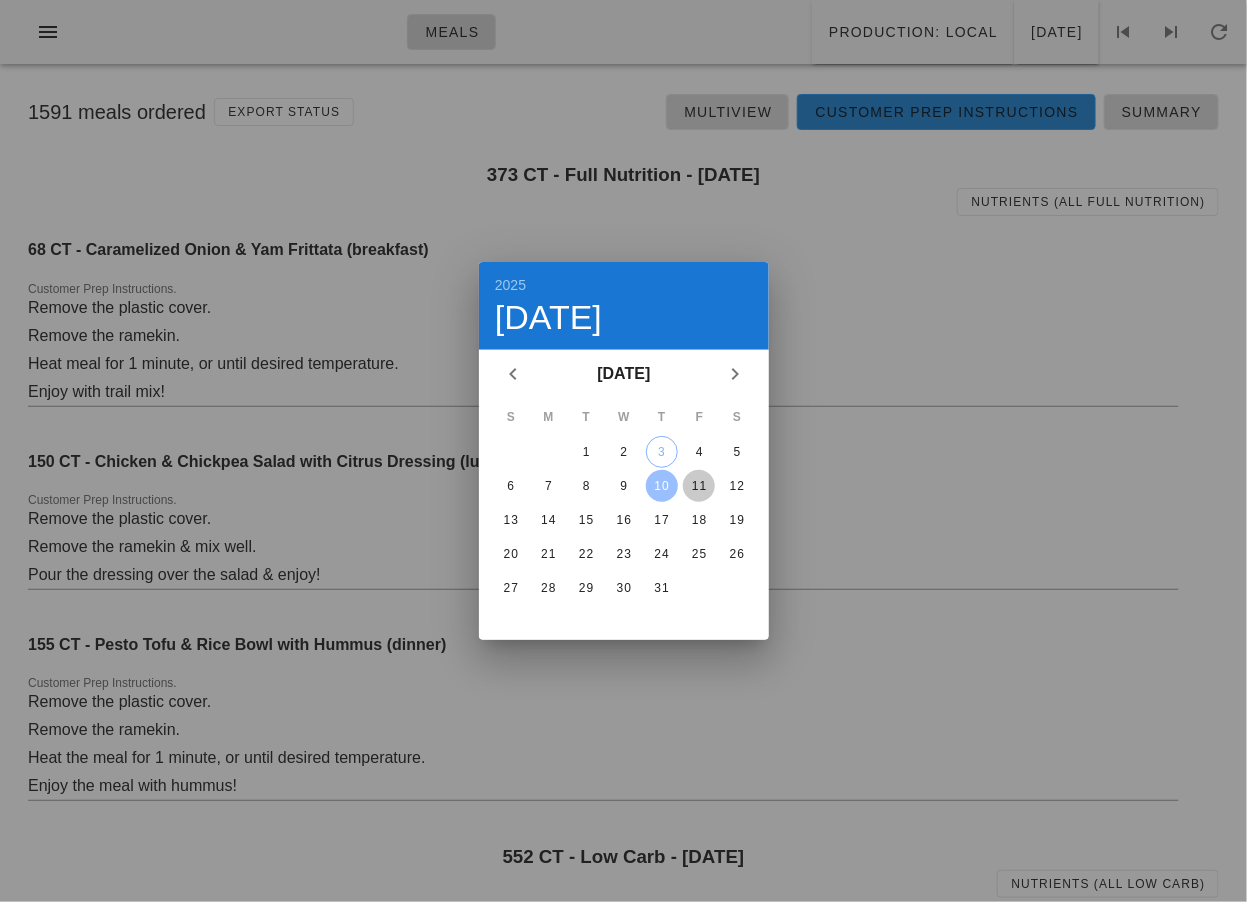 click on "11" at bounding box center [699, 486] 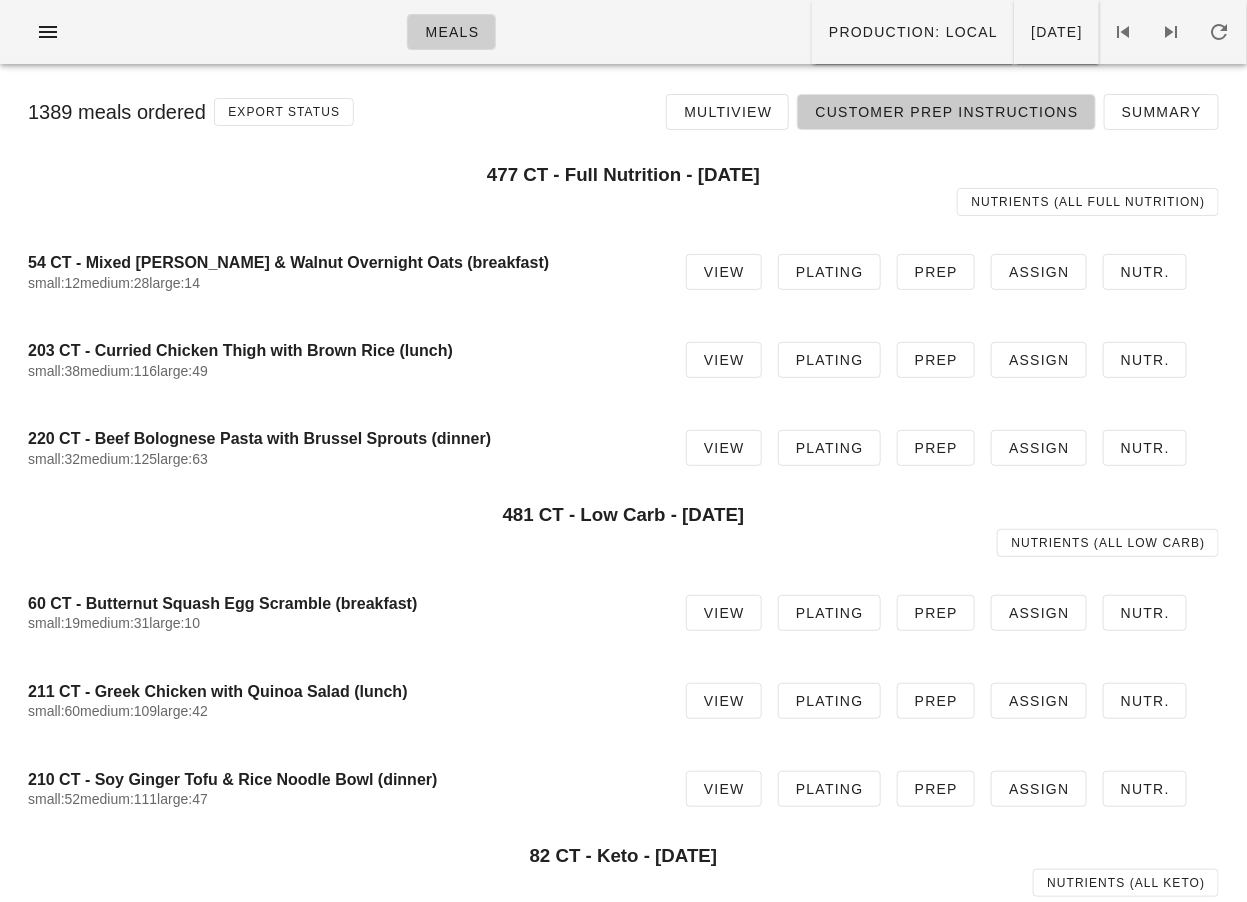 click on "Customer Prep Instructions" at bounding box center [946, 112] 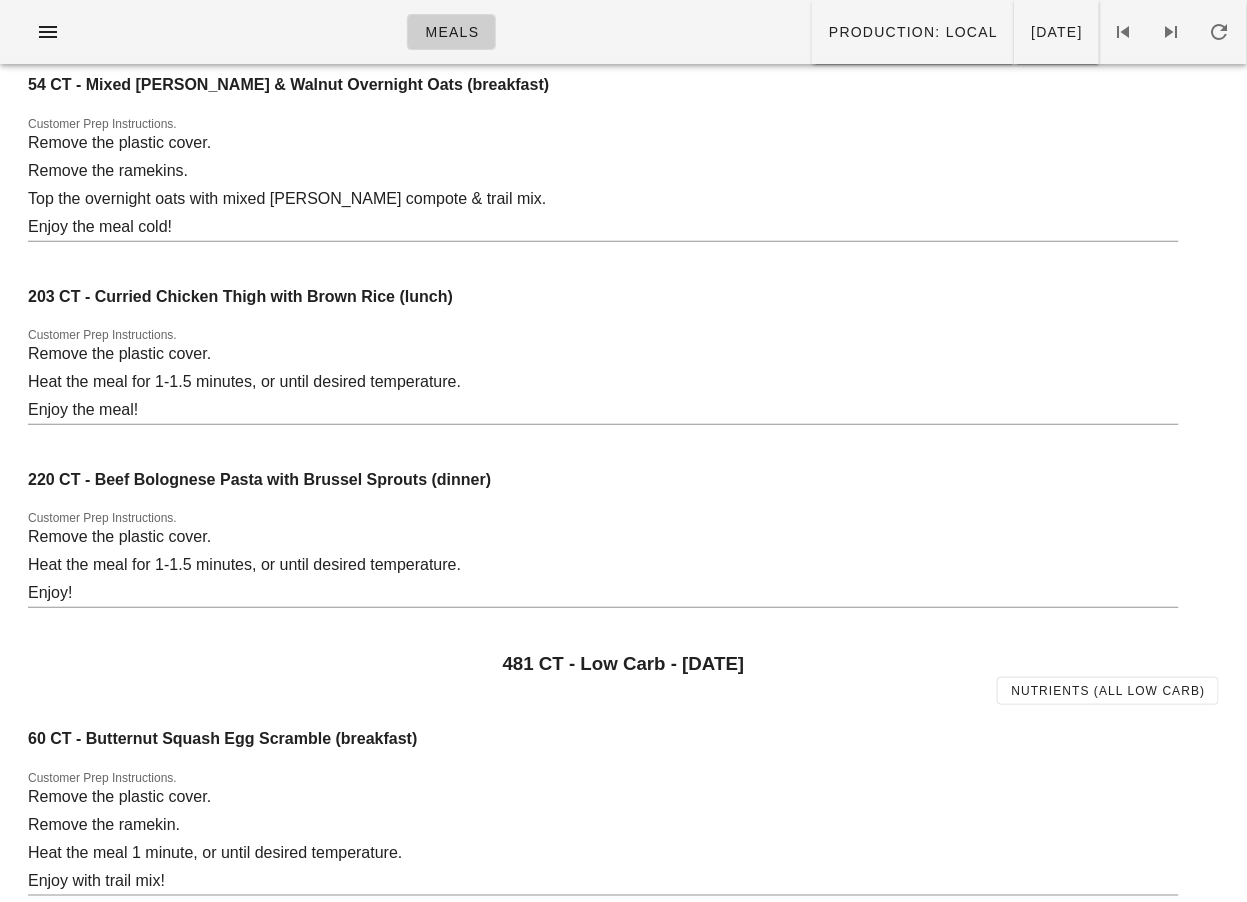 scroll, scrollTop: 0, scrollLeft: 0, axis: both 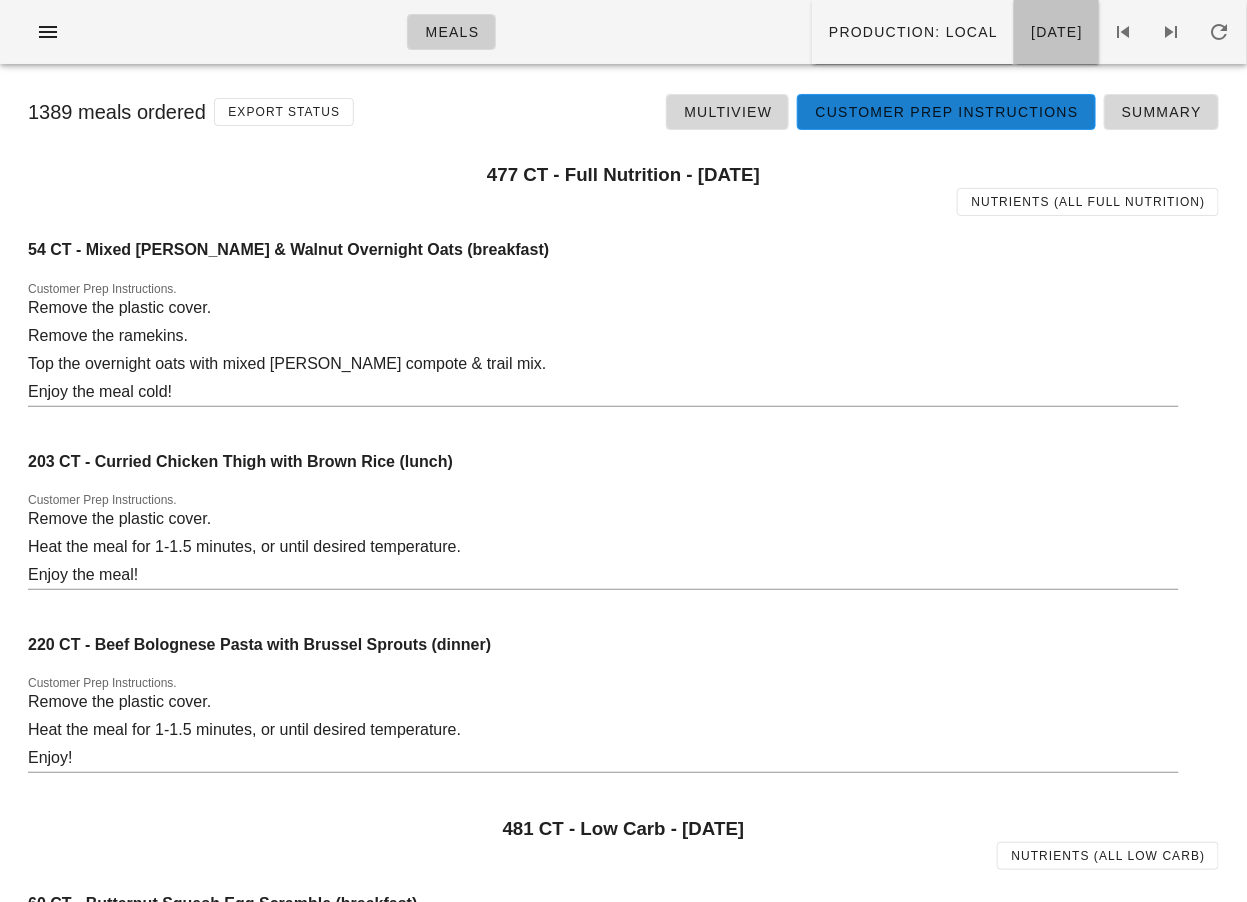 click on "[DATE]" at bounding box center (1056, 32) 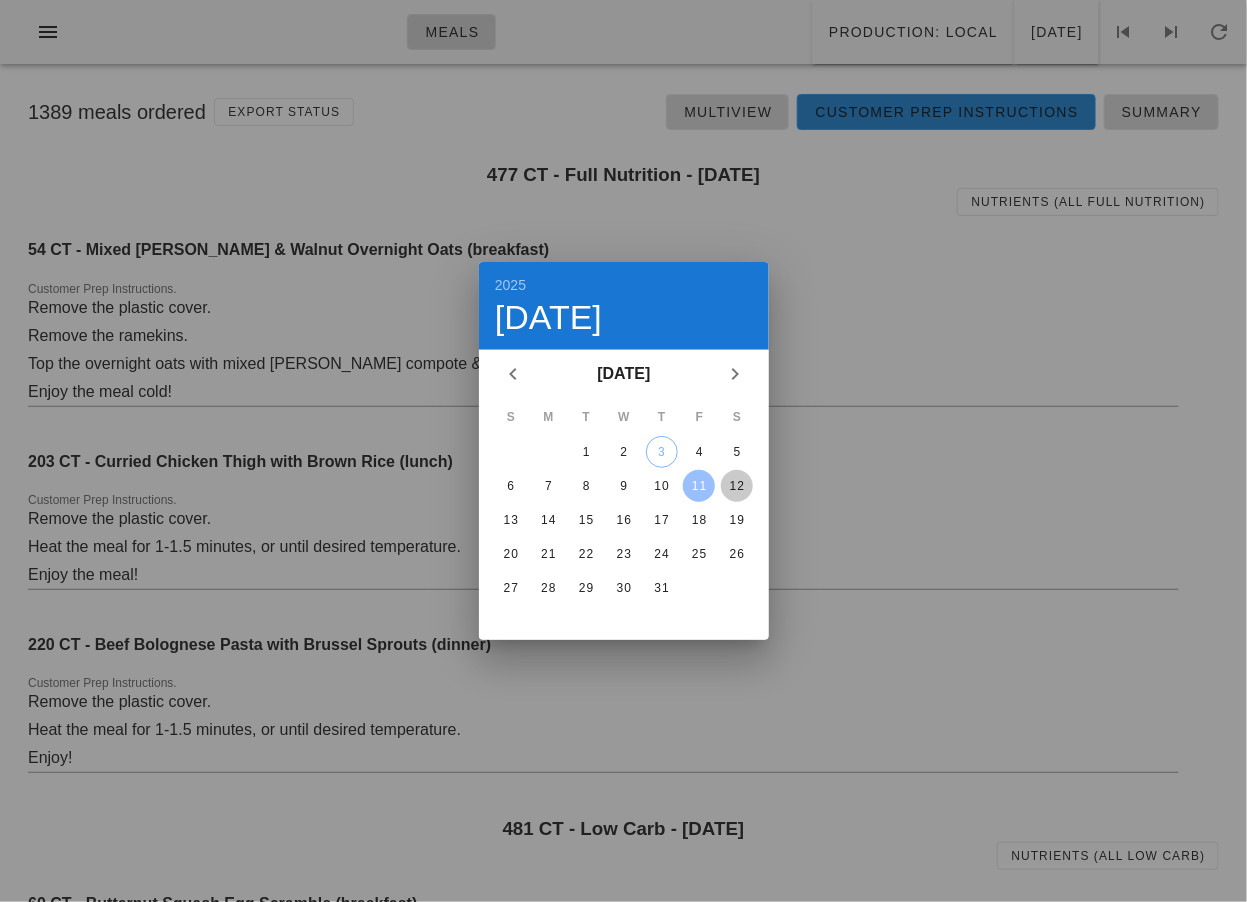 click on "12" at bounding box center [737, 486] 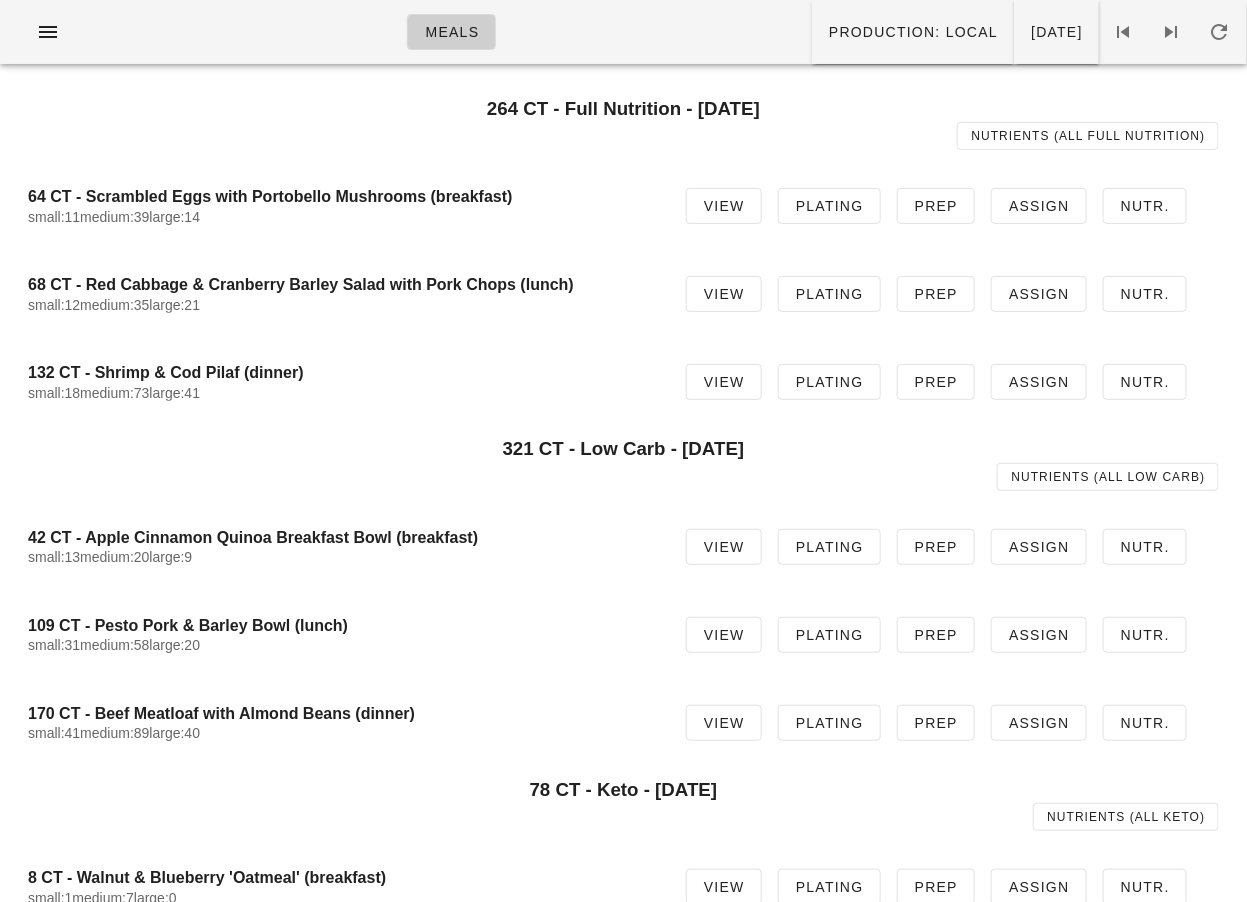 scroll, scrollTop: 0, scrollLeft: 0, axis: both 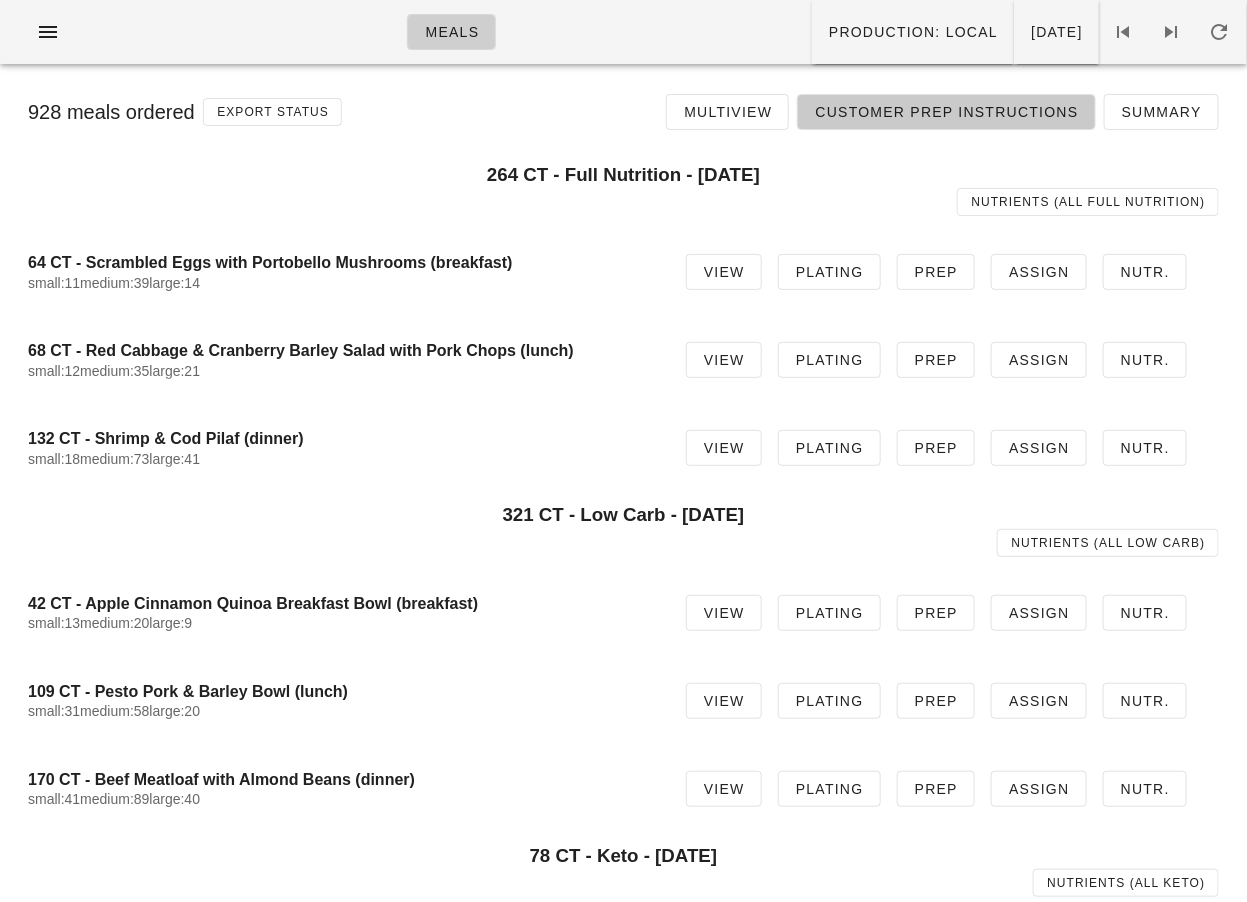 click on "Customer Prep Instructions" at bounding box center [946, 112] 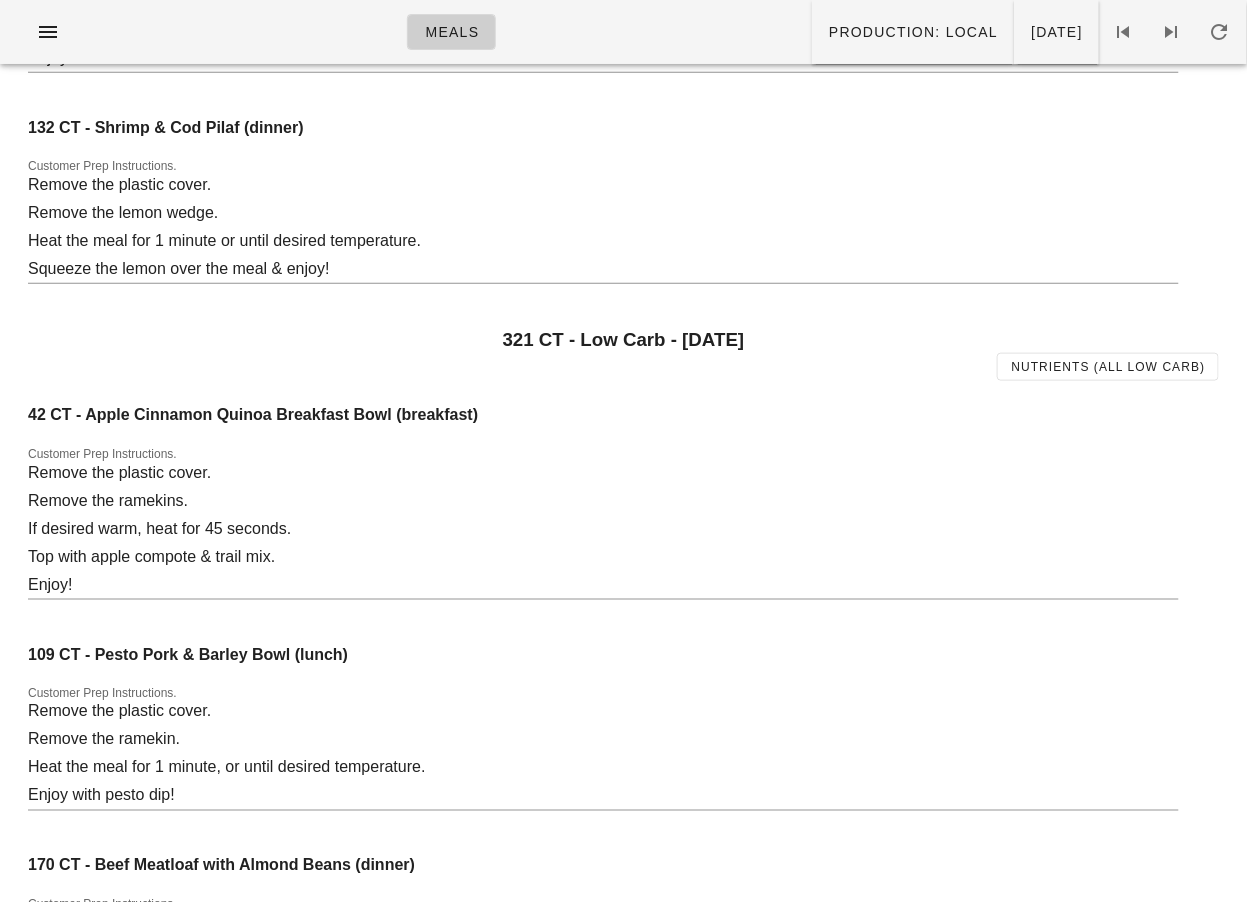 scroll, scrollTop: 0, scrollLeft: 0, axis: both 